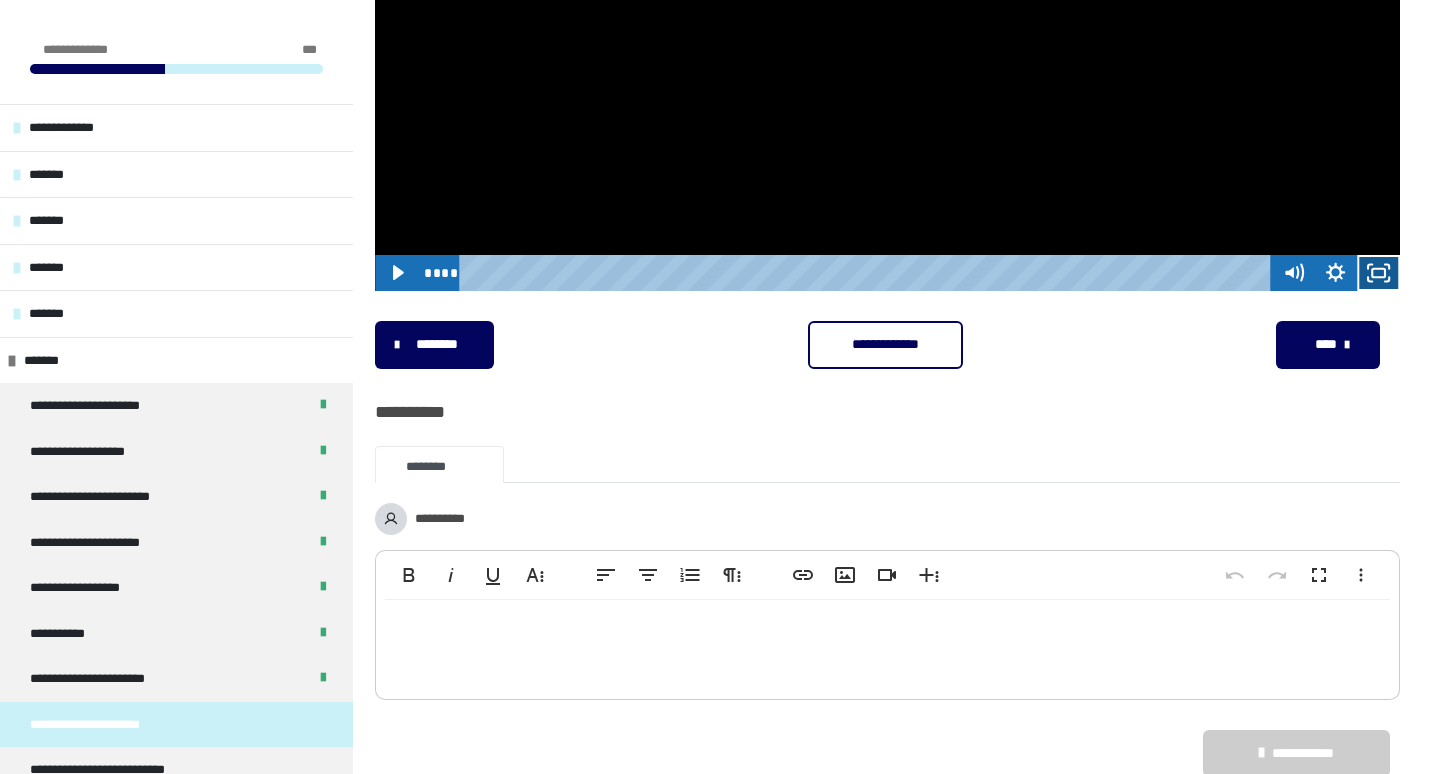 scroll, scrollTop: 608, scrollLeft: 0, axis: vertical 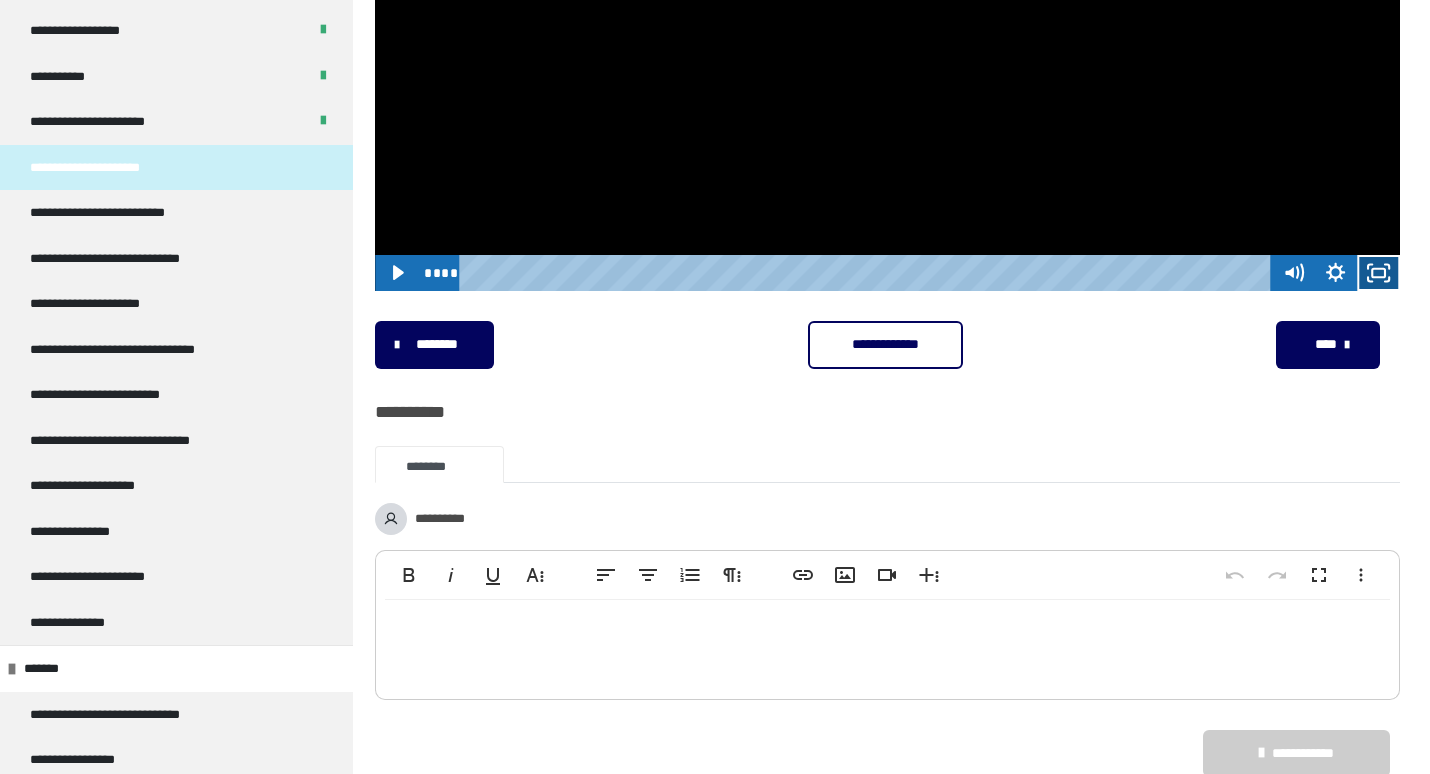 click 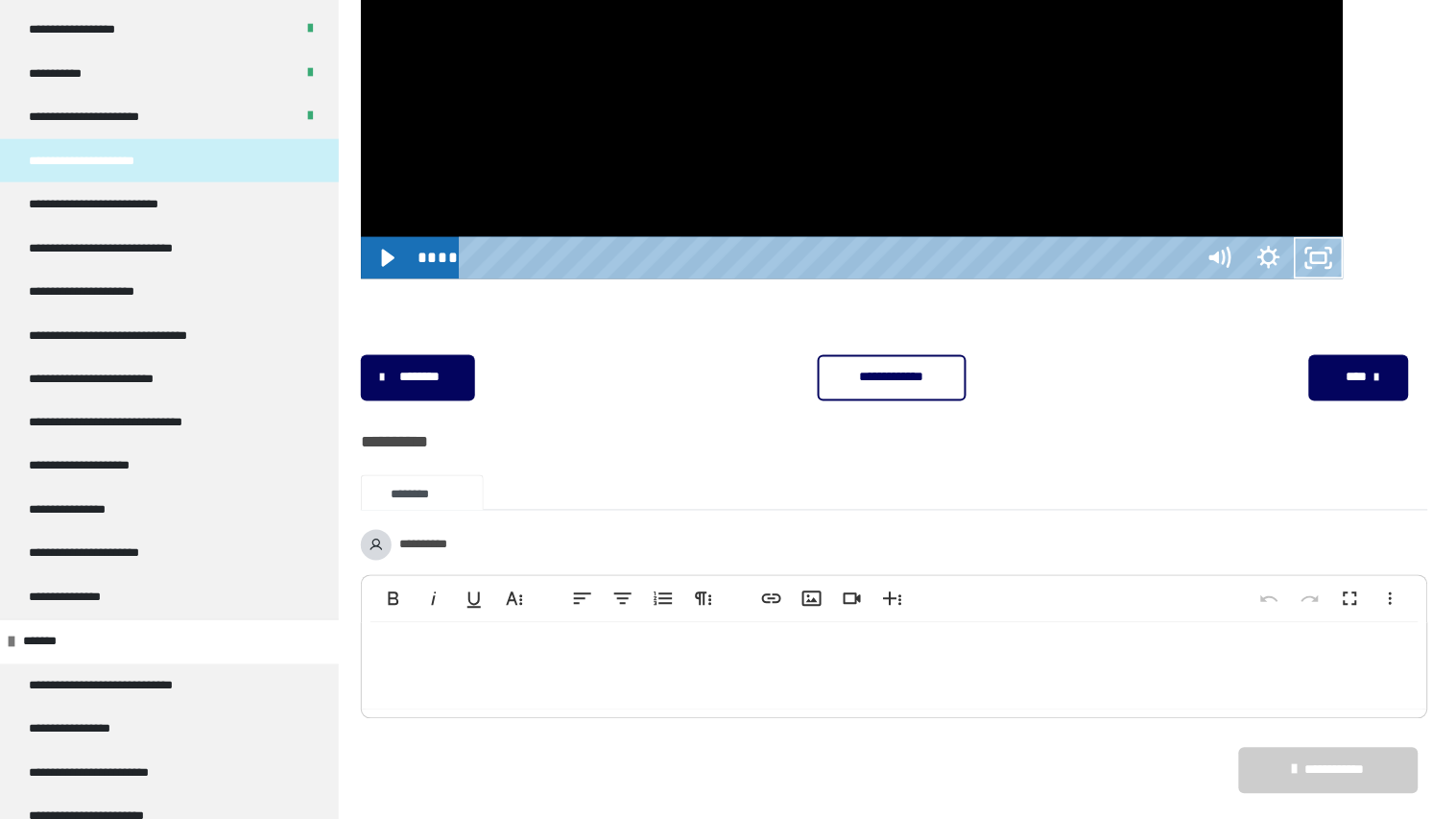 type 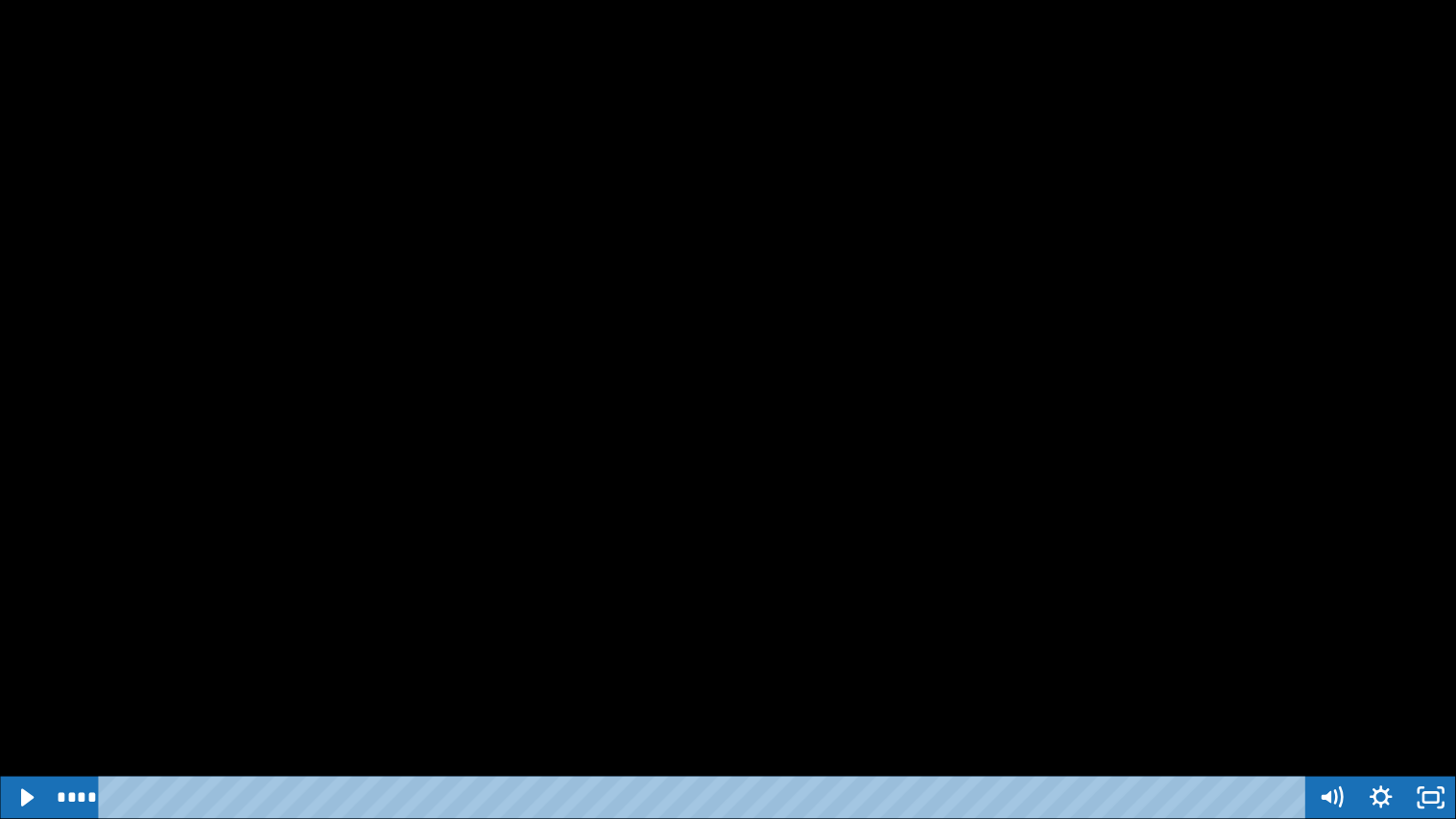 click at bounding box center (728, 409) 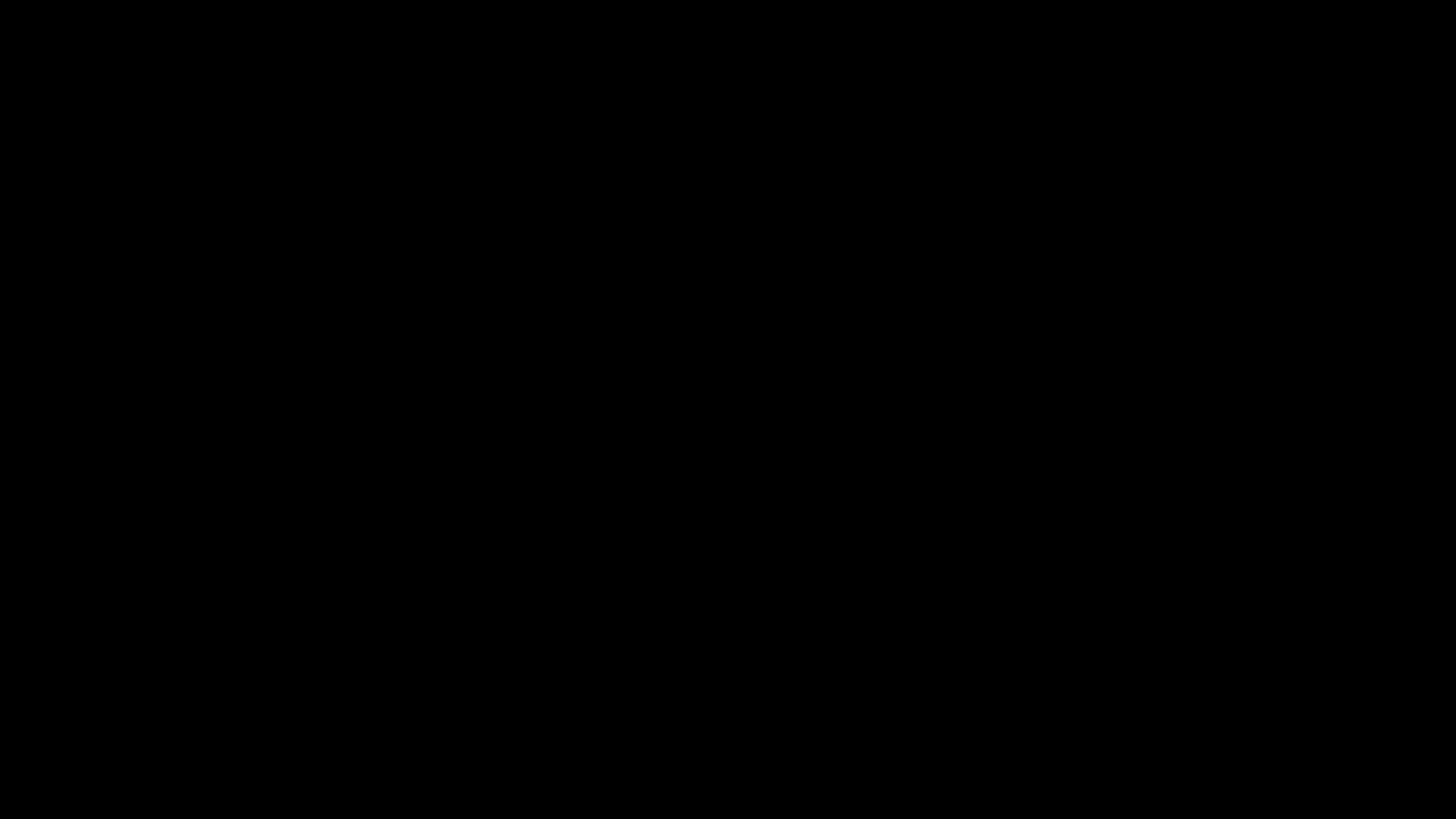 type 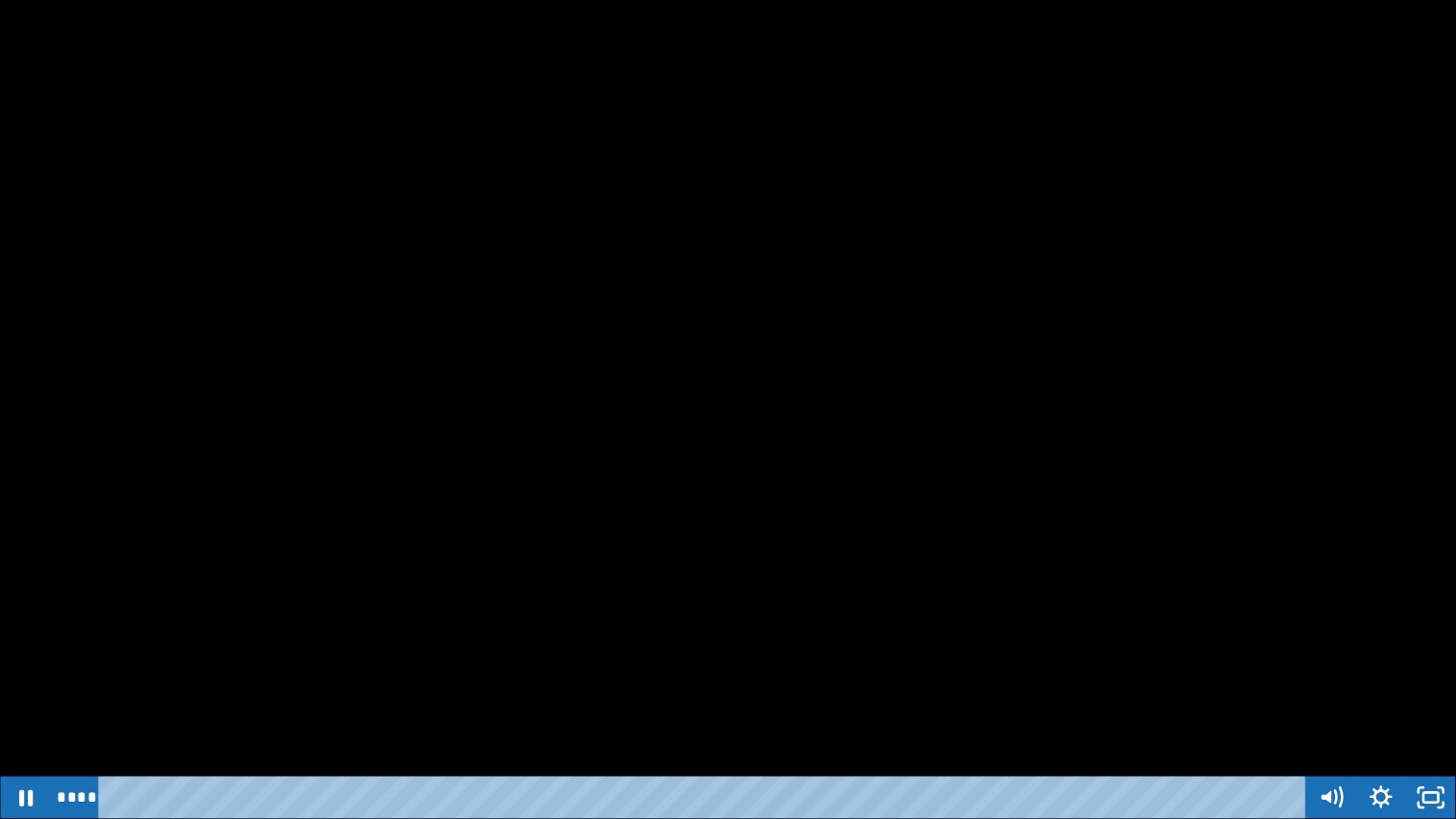 click at bounding box center (728, 409) 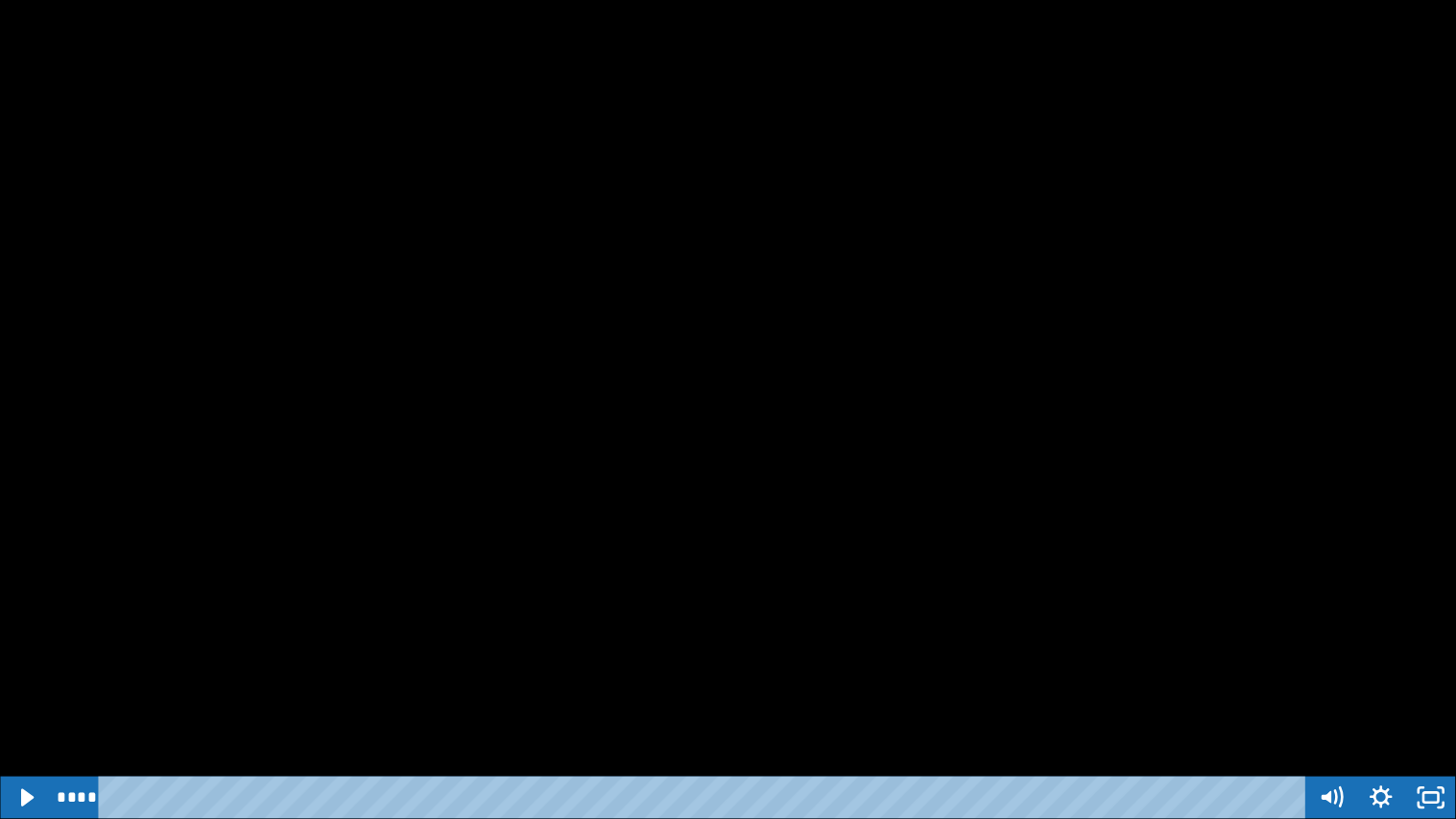 click at bounding box center (728, 409) 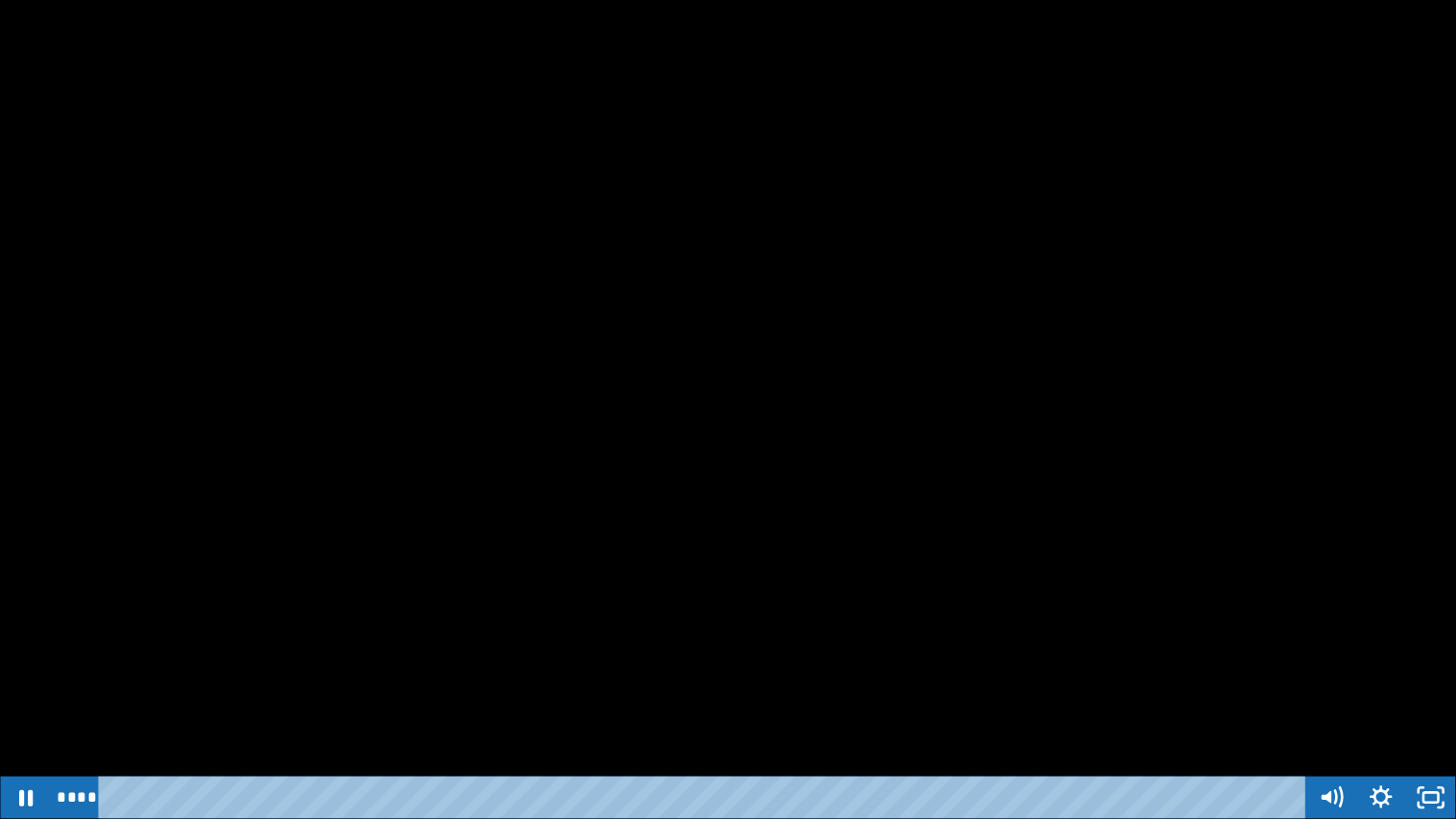 click at bounding box center [728, 409] 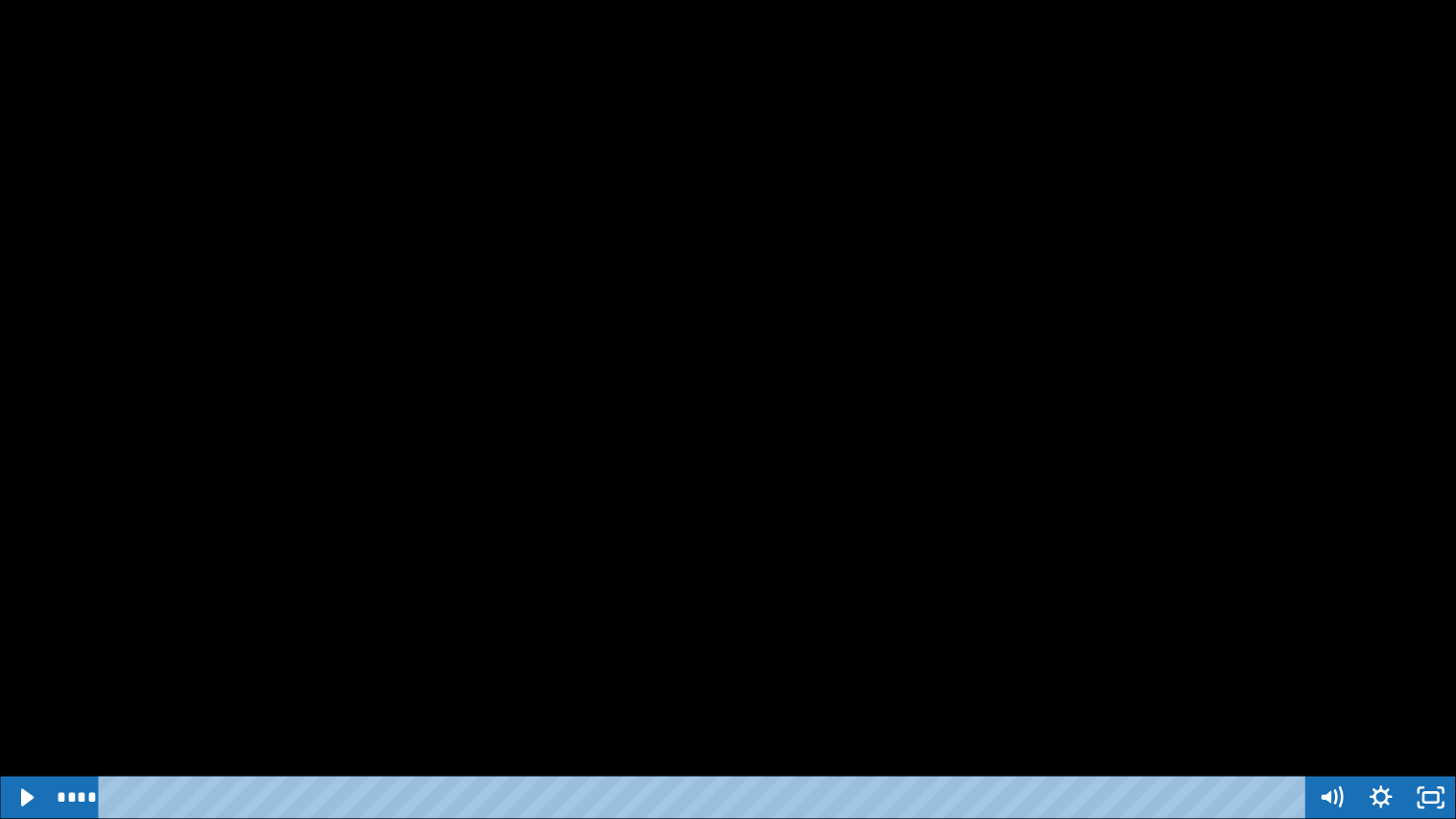 click at bounding box center (0, 0) 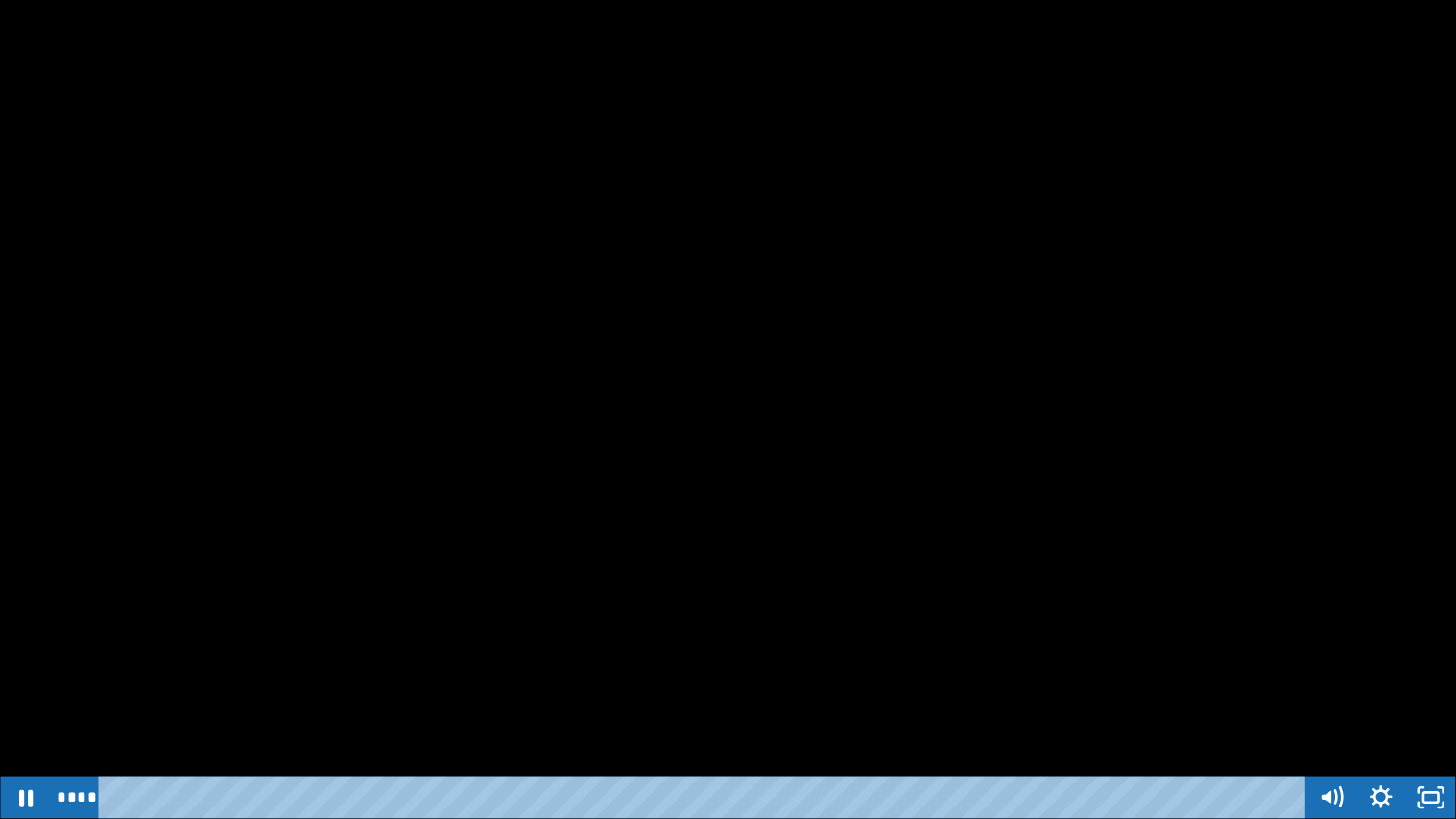 click at bounding box center [0, 0] 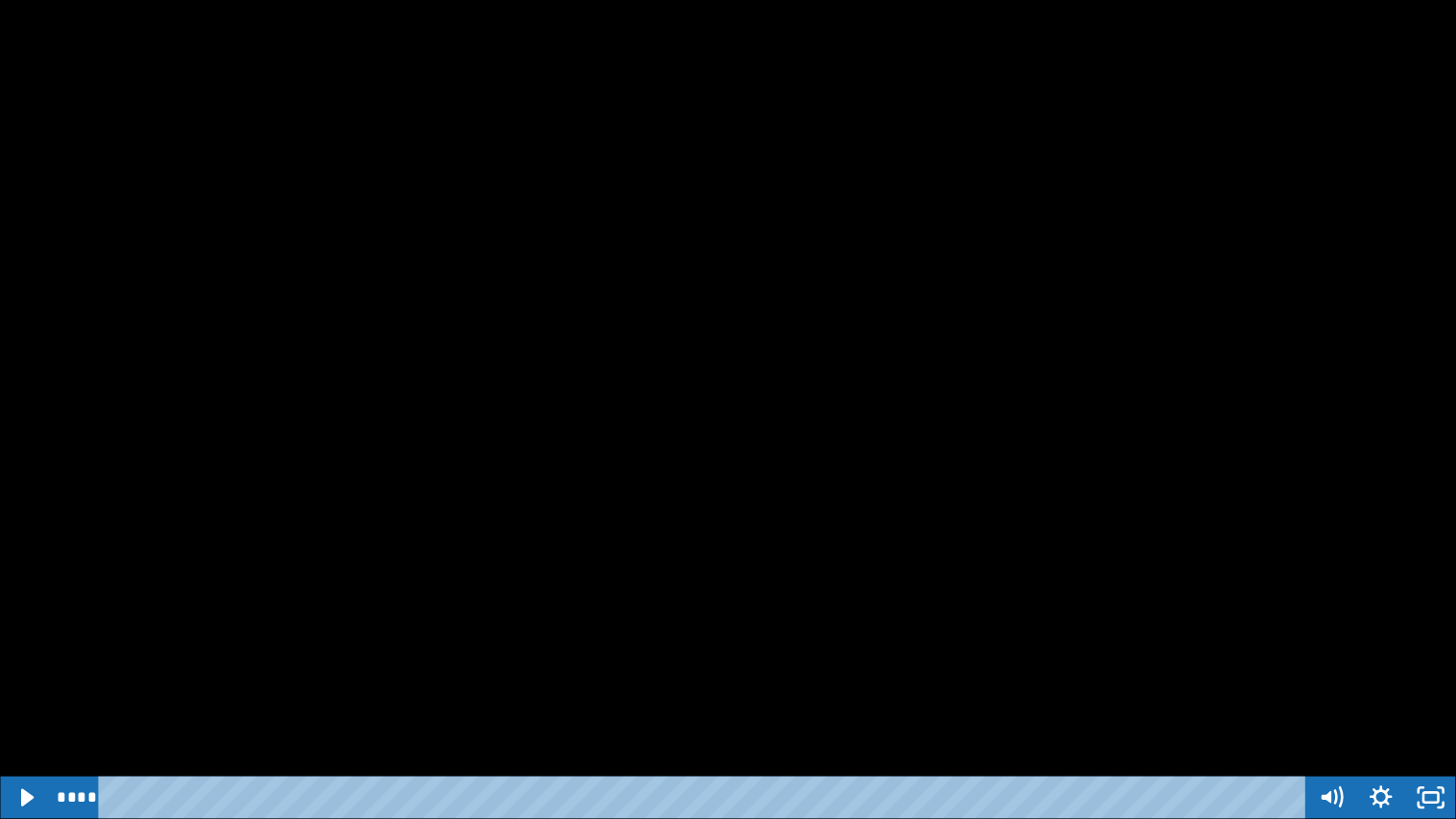 click at bounding box center [0, 0] 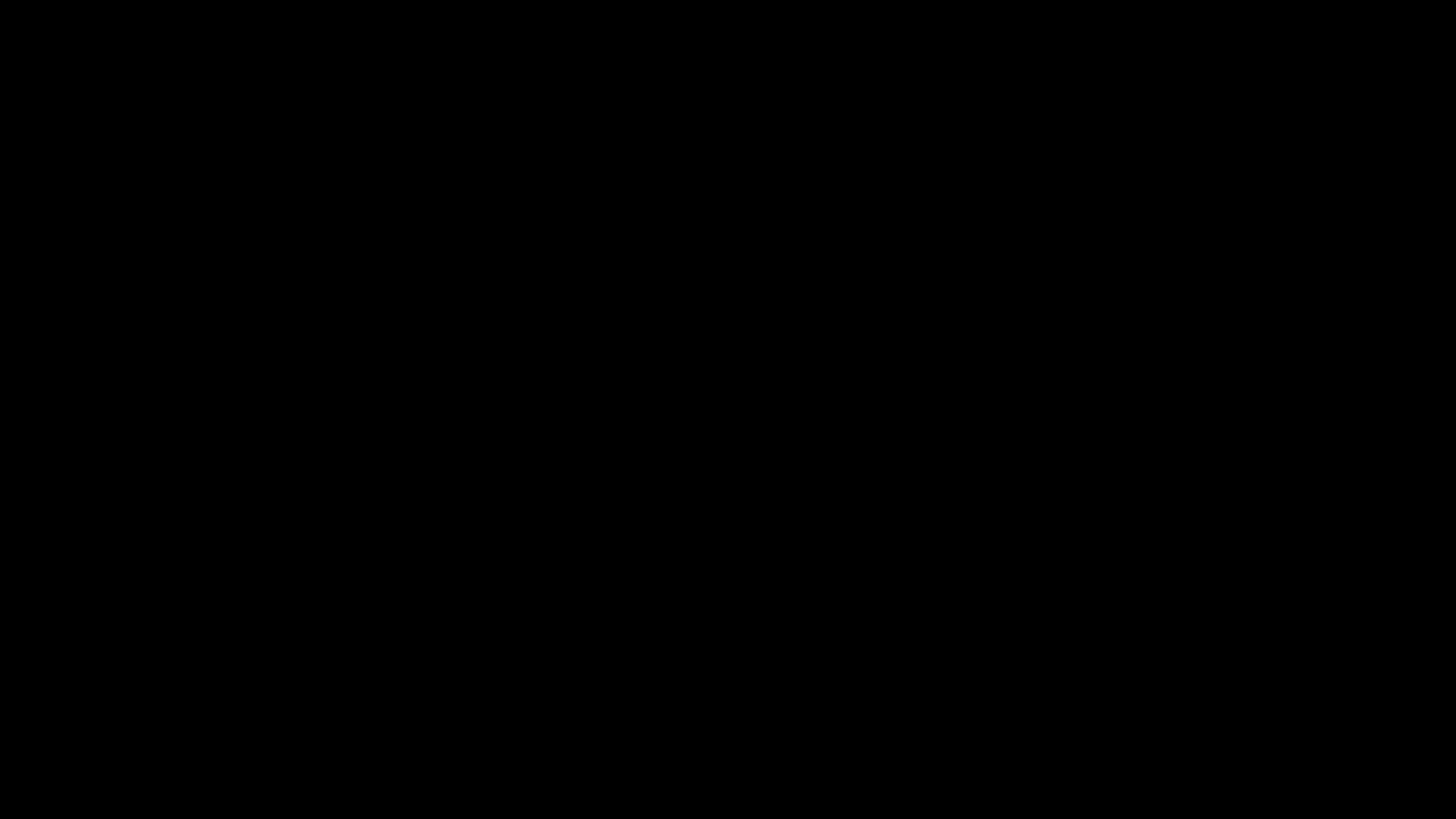 click at bounding box center (0, 0) 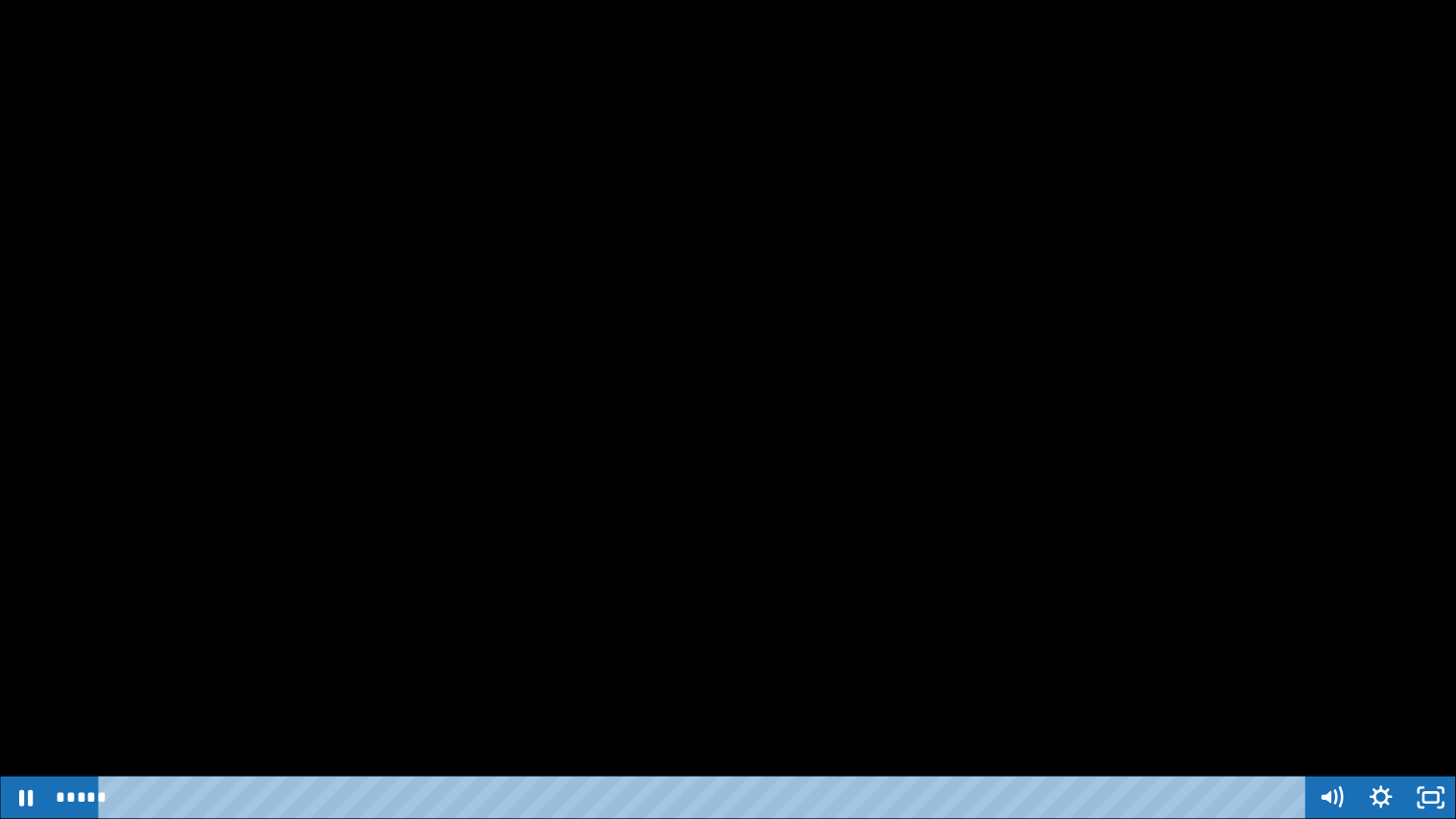 click at bounding box center [0, 0] 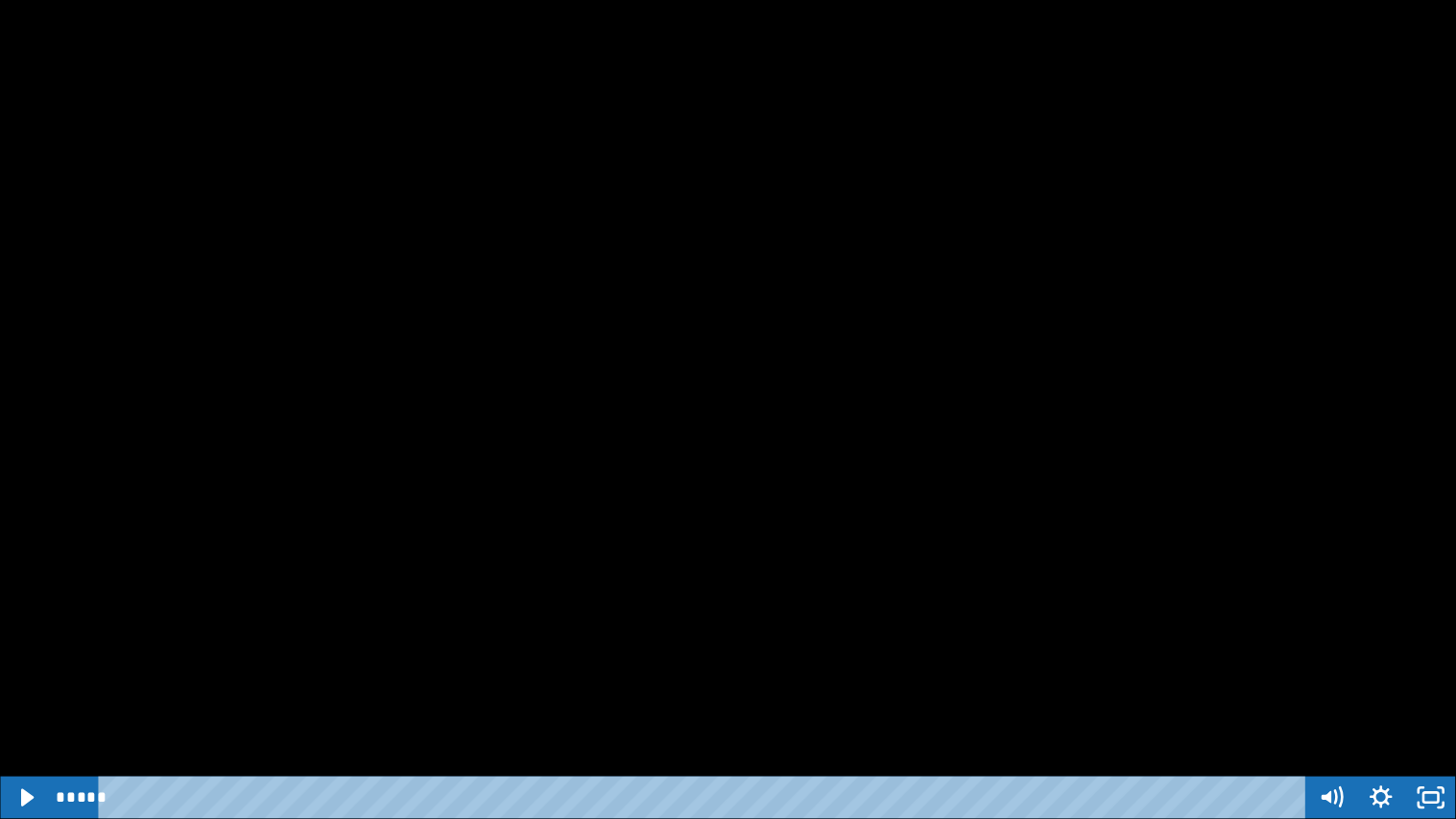 click at bounding box center [0, 0] 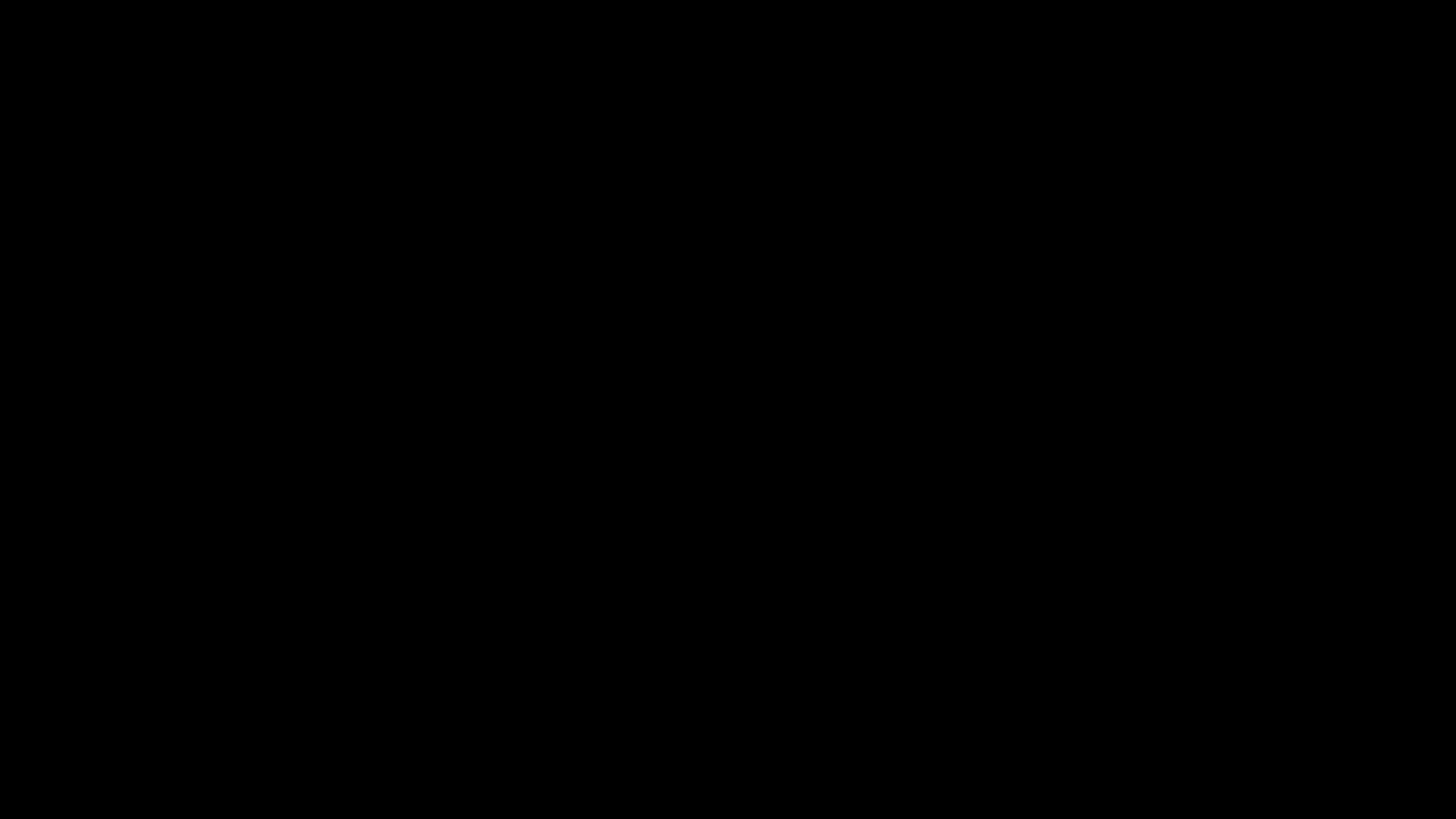 click at bounding box center (0, 0) 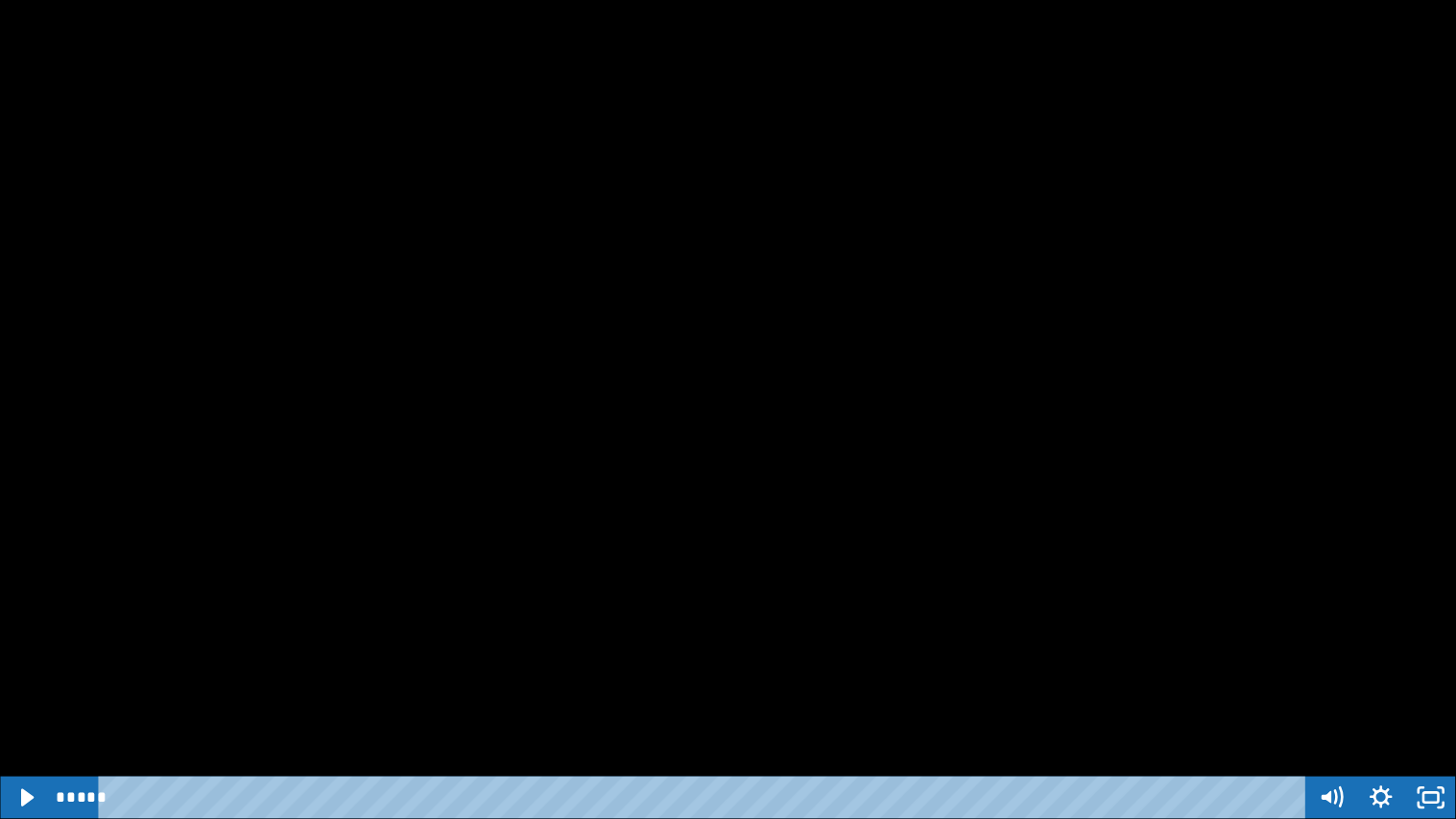 click at bounding box center [728, 409] 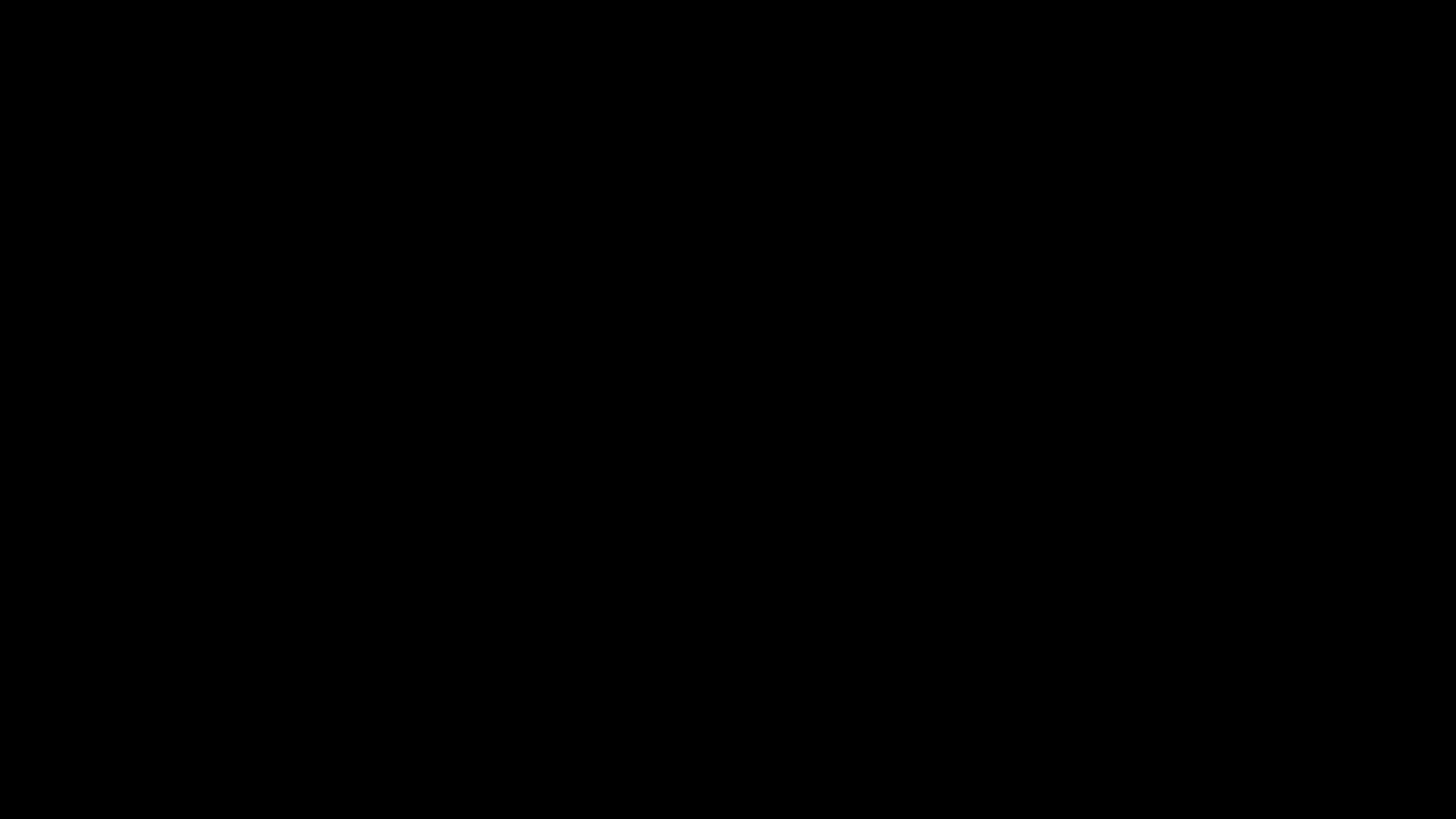 click at bounding box center [0, 0] 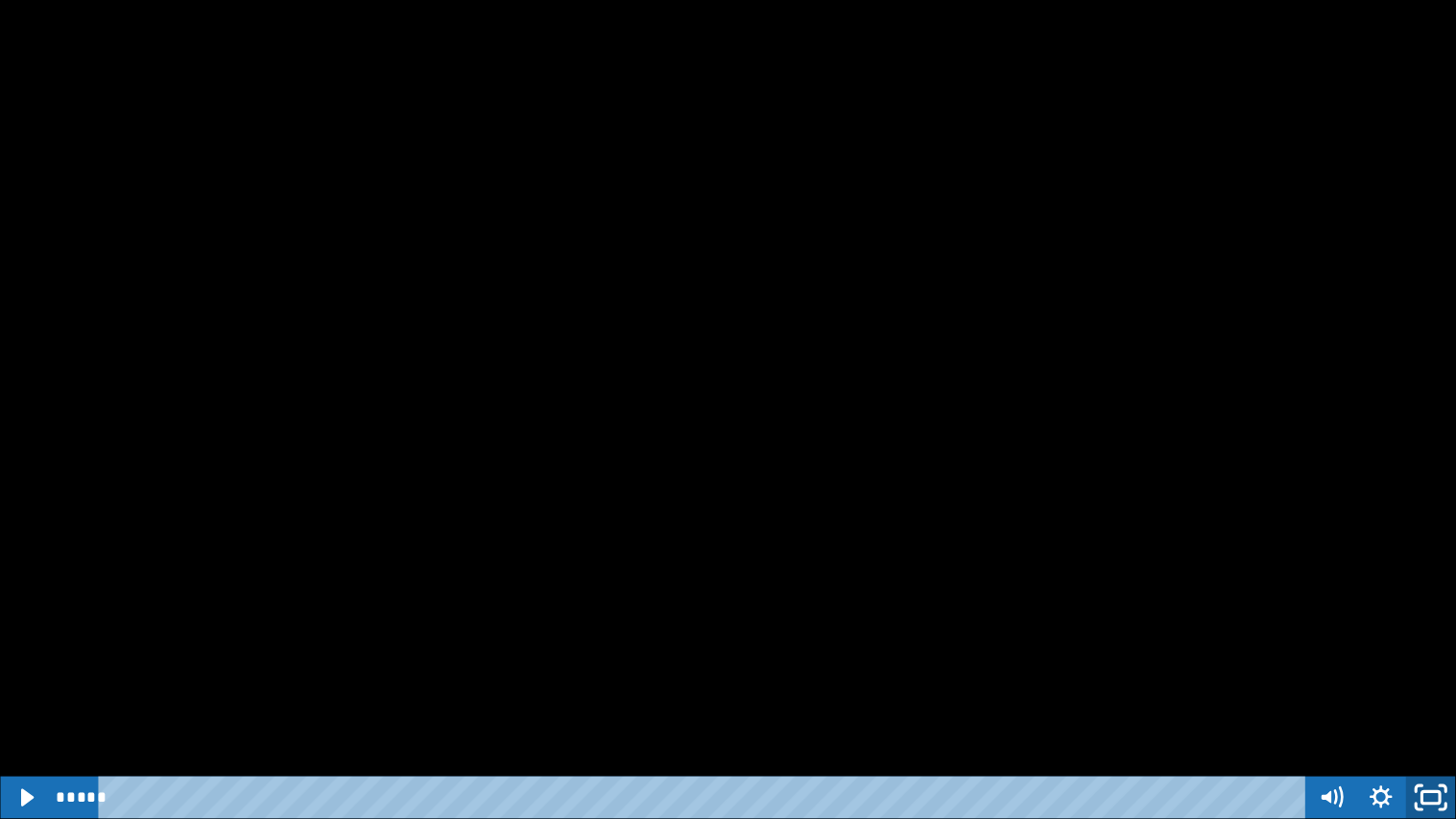 click 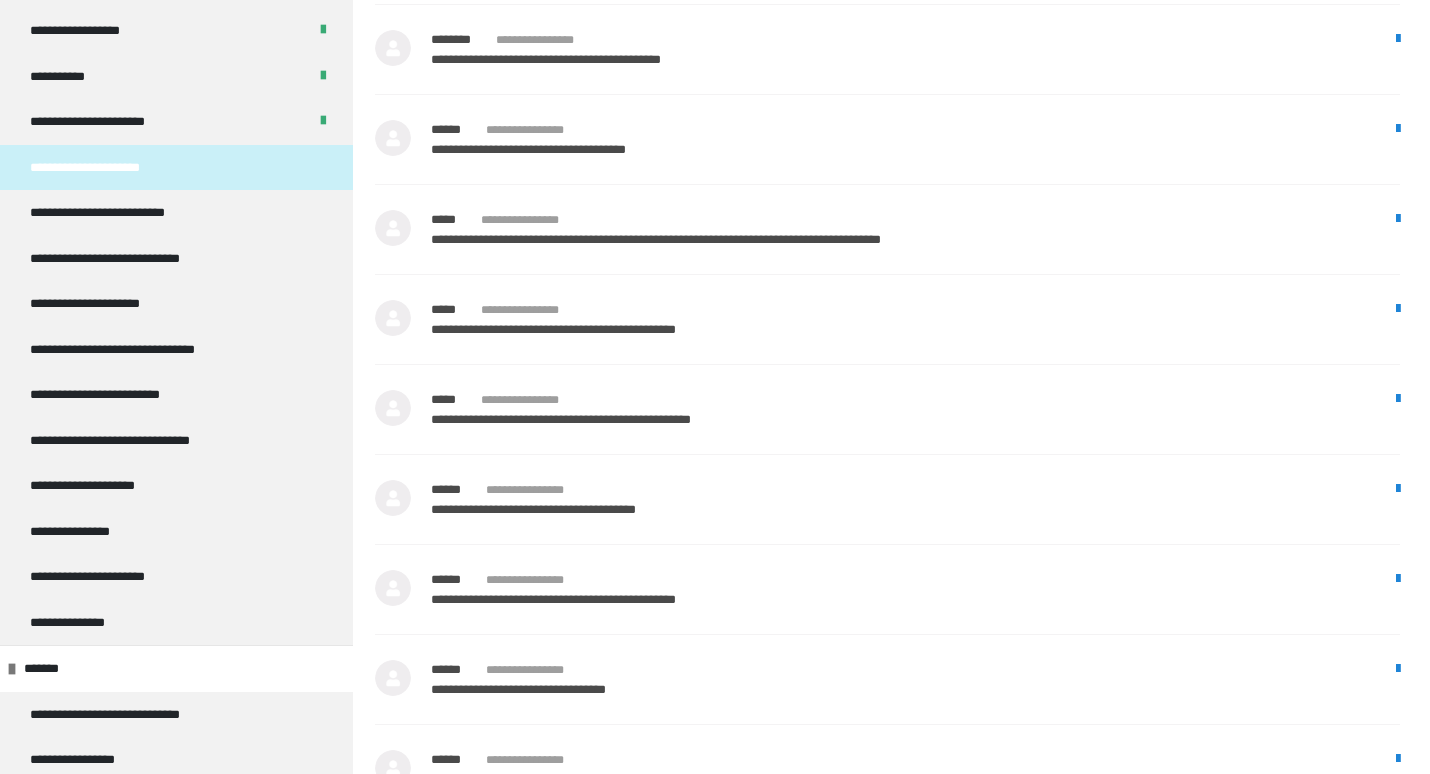 scroll, scrollTop: 1595, scrollLeft: 0, axis: vertical 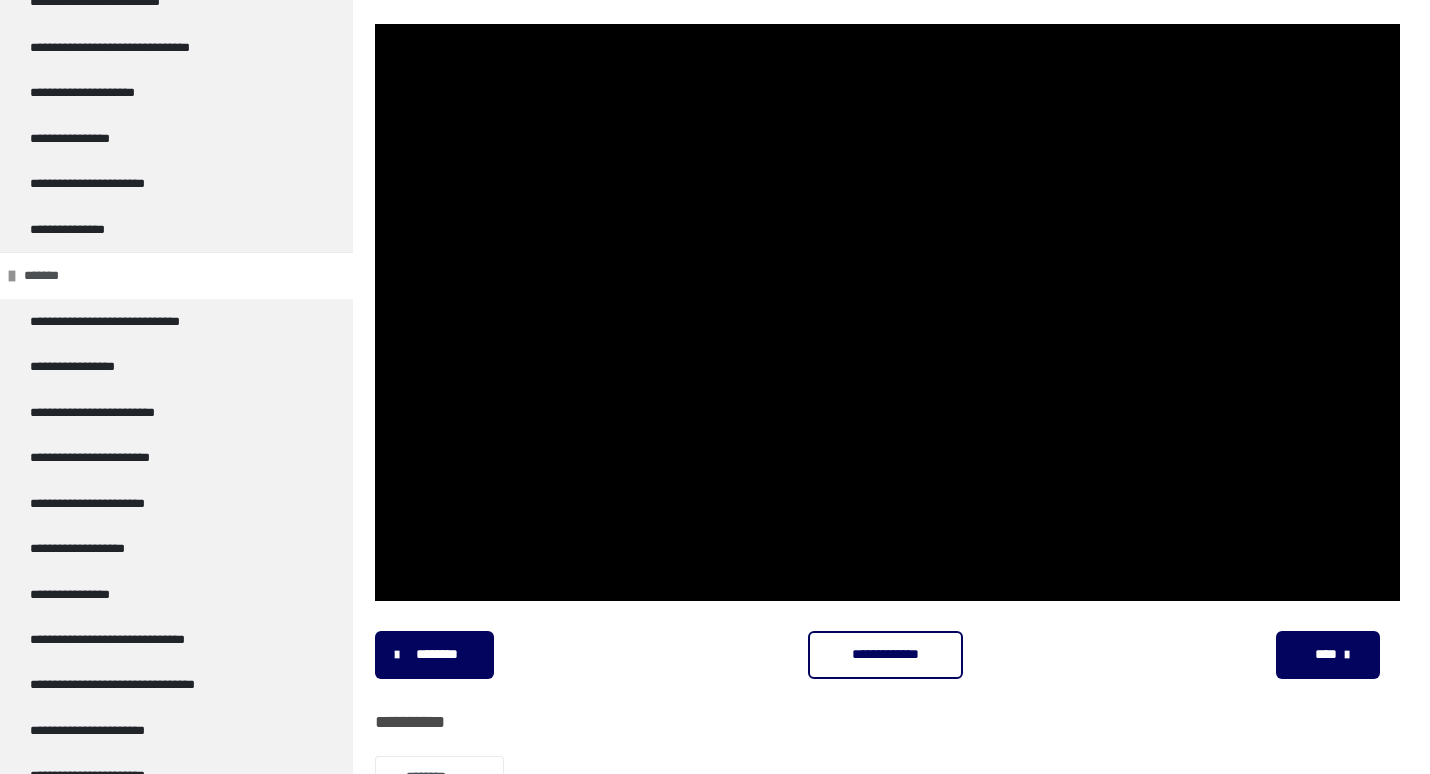 click on "*******" at bounding box center [176, 275] 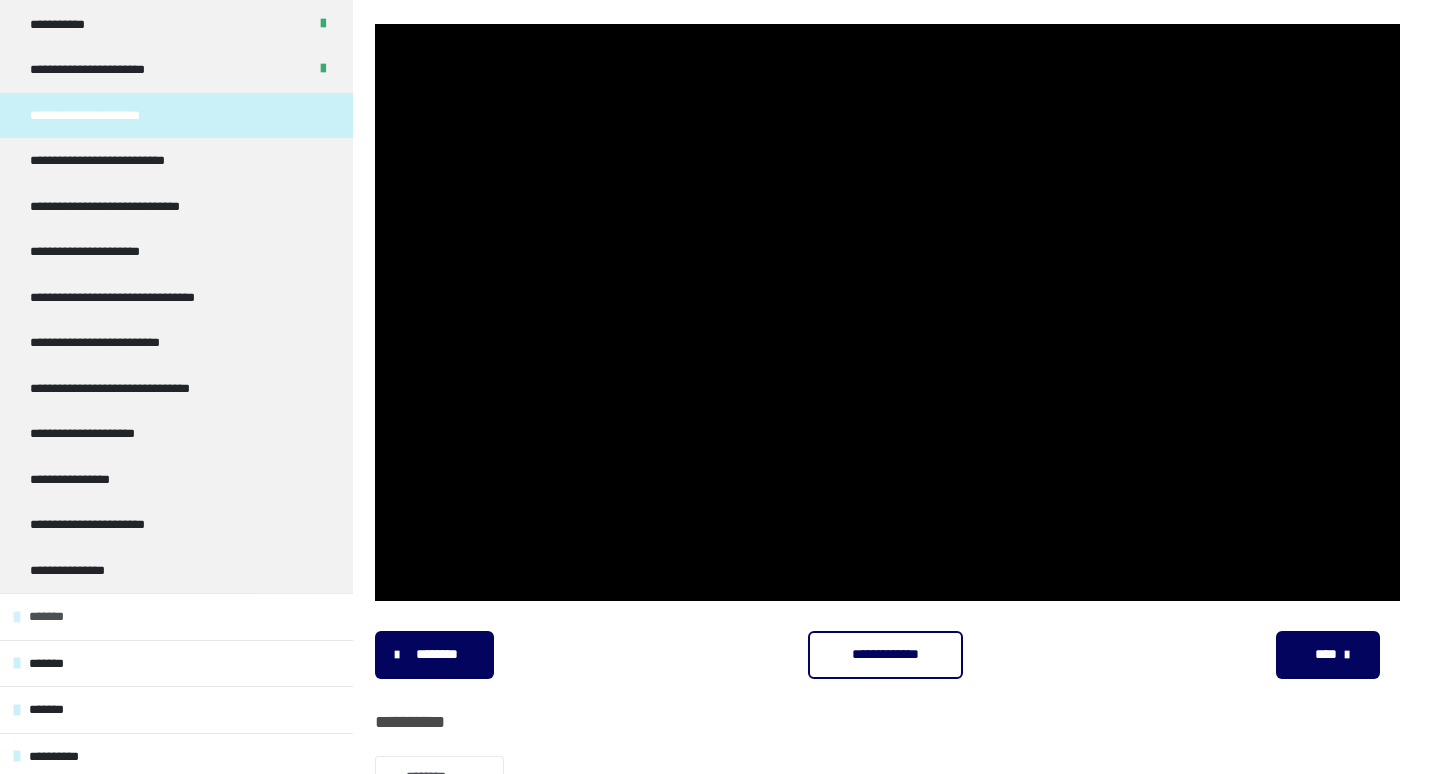 scroll, scrollTop: 608, scrollLeft: 0, axis: vertical 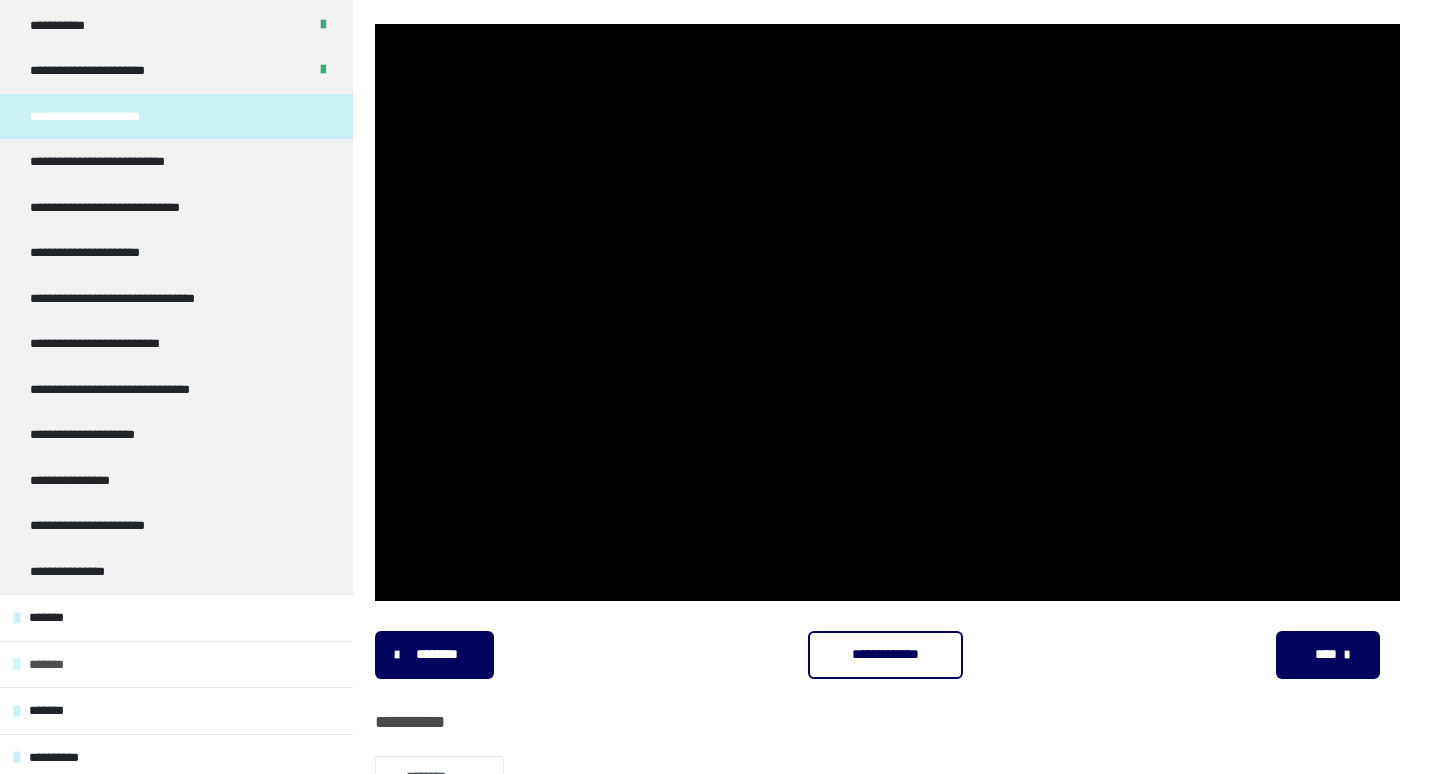 click on "*******" at bounding box center [176, 664] 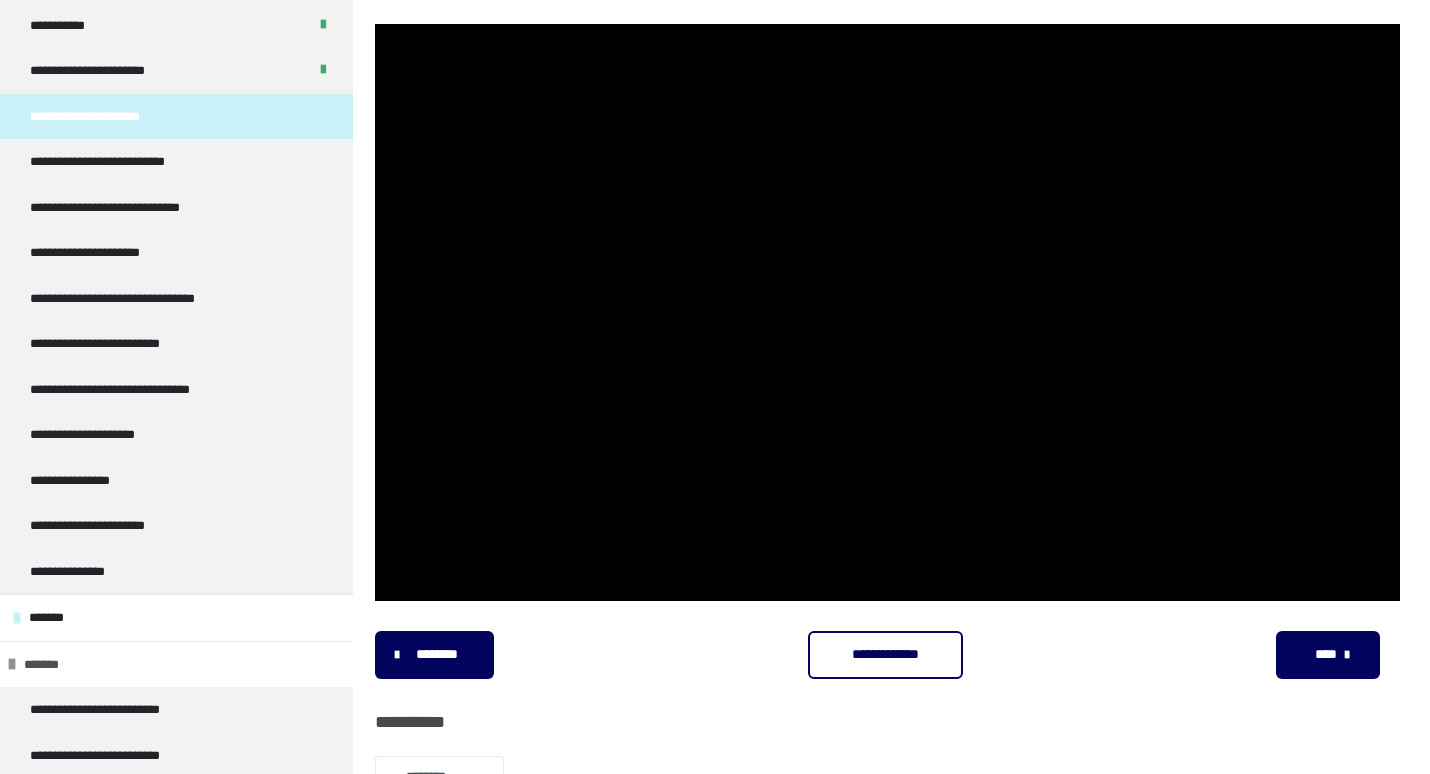 scroll, scrollTop: 950, scrollLeft: 0, axis: vertical 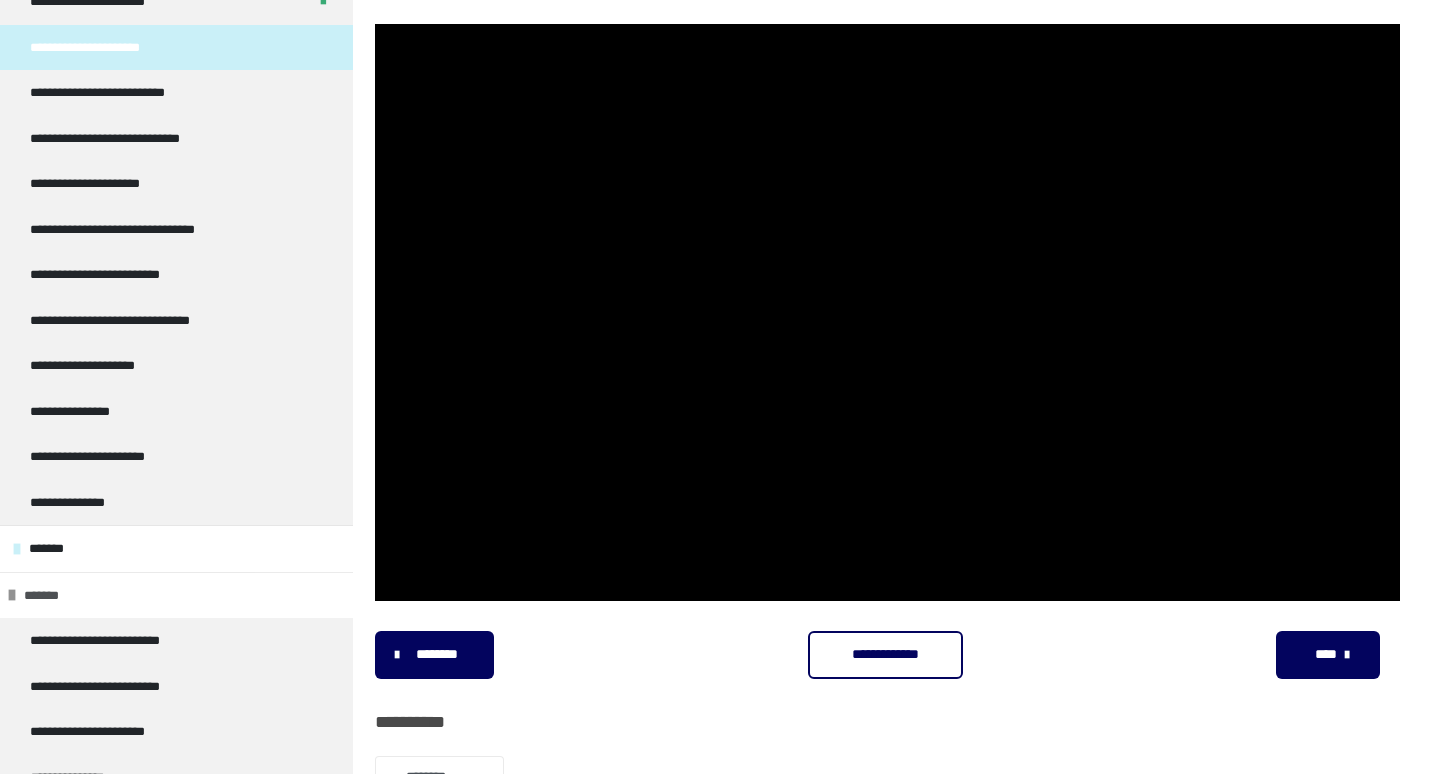 click on "*******" at bounding box center [176, 595] 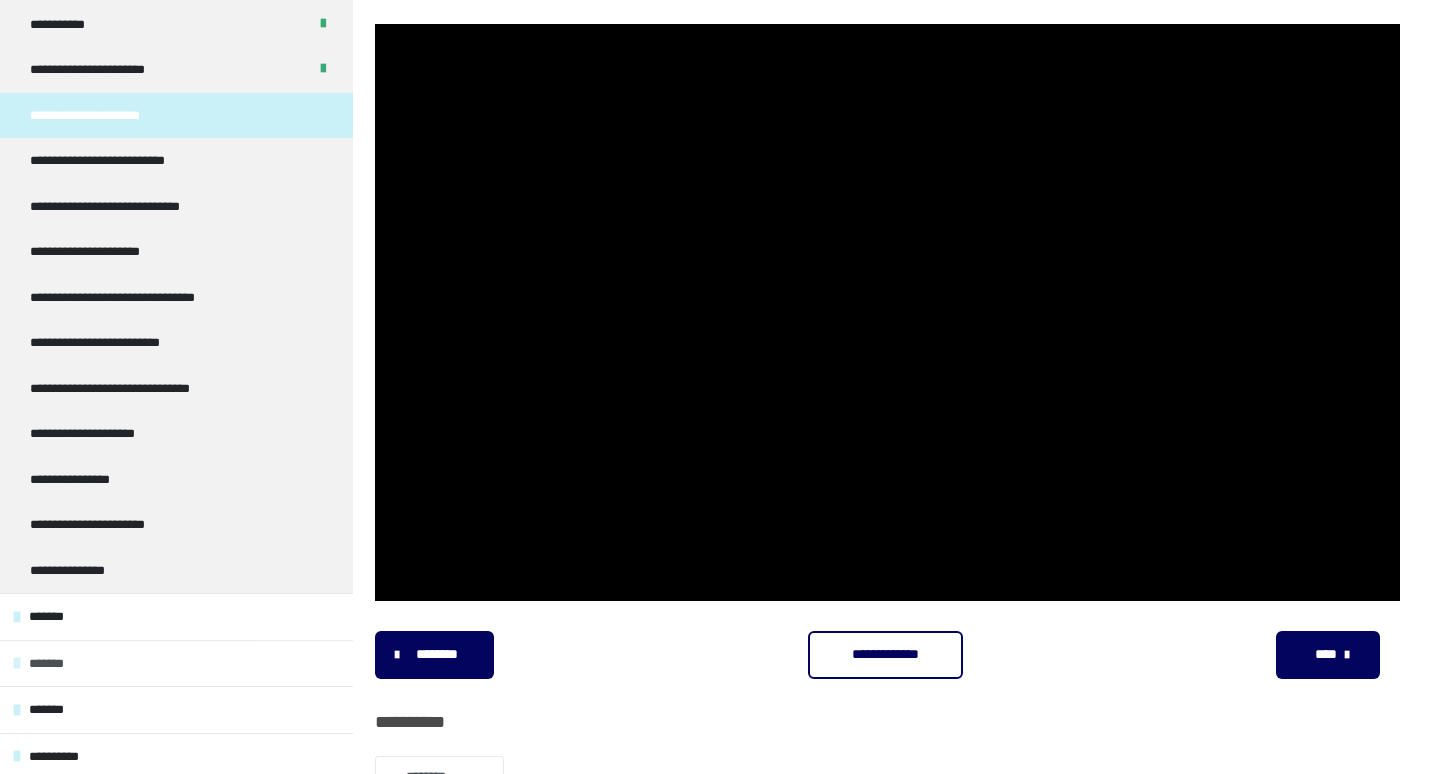 scroll, scrollTop: 608, scrollLeft: 0, axis: vertical 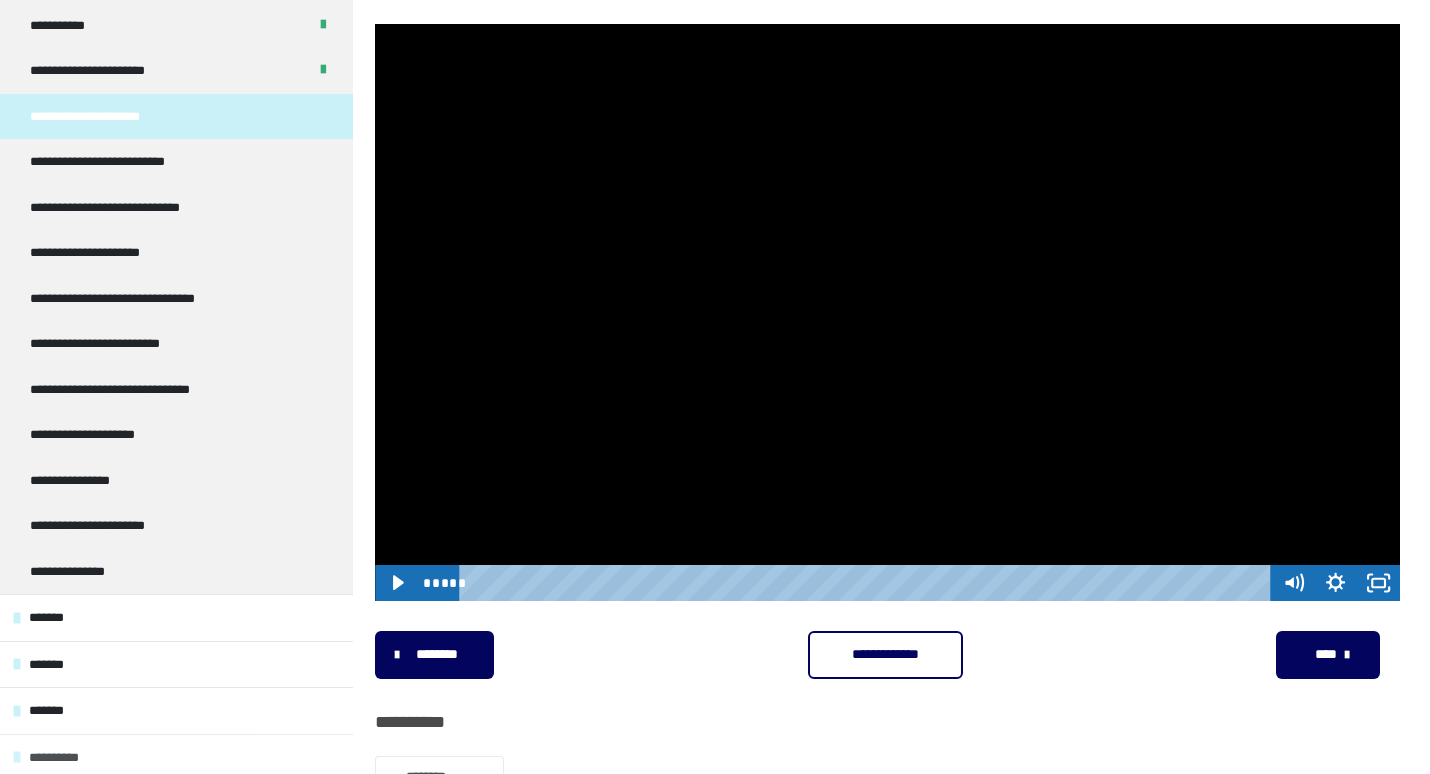 click on "**********" at bounding box center [176, 757] 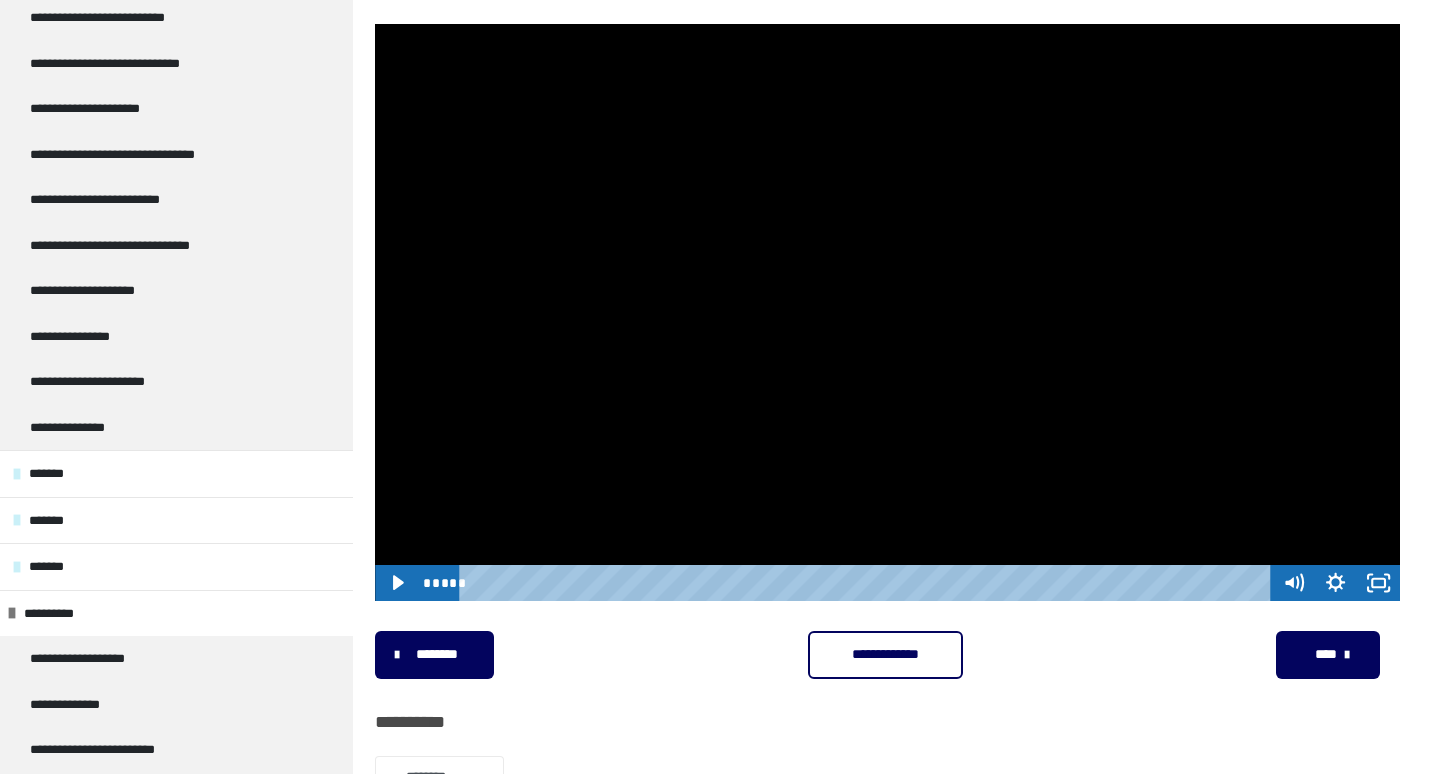 scroll, scrollTop: 791, scrollLeft: 0, axis: vertical 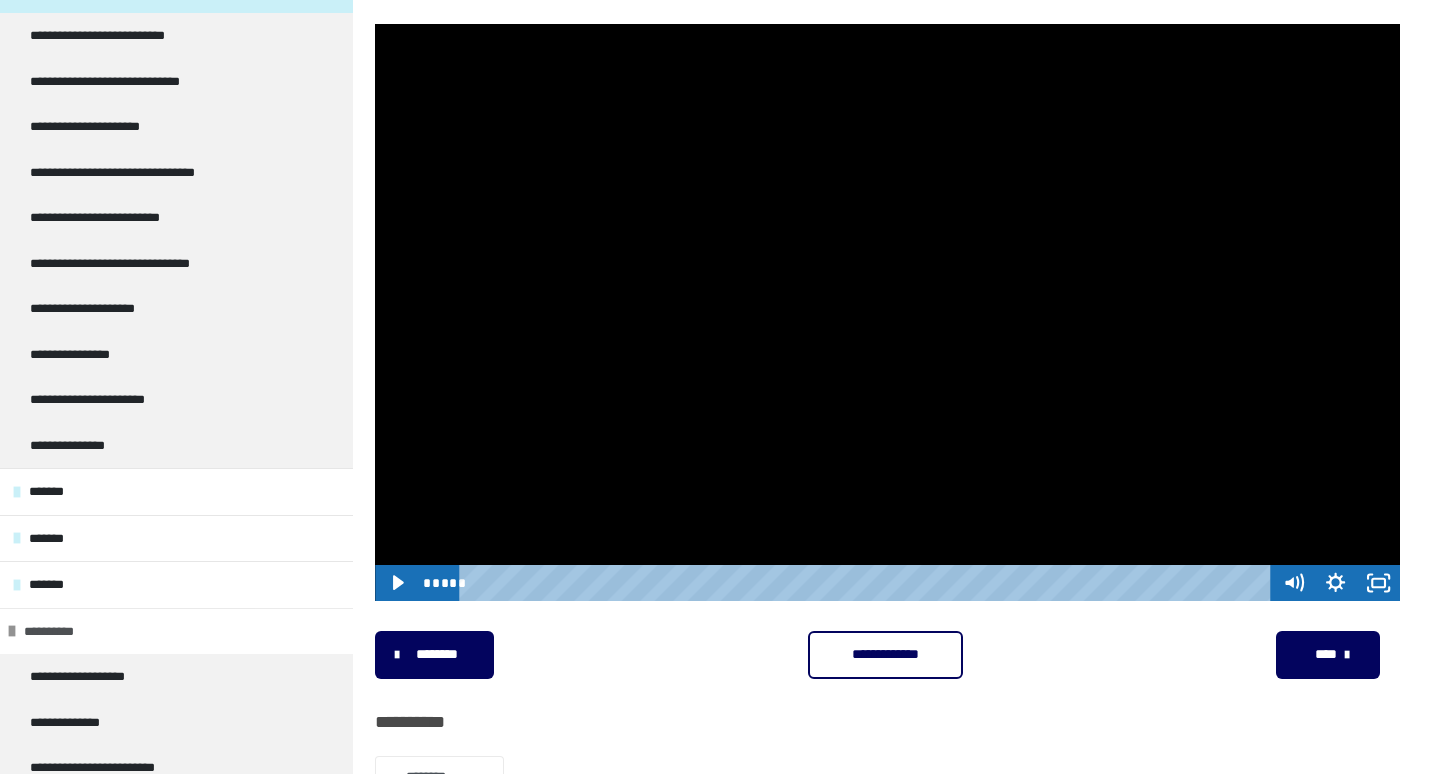 click on "**********" at bounding box center [176, 631] 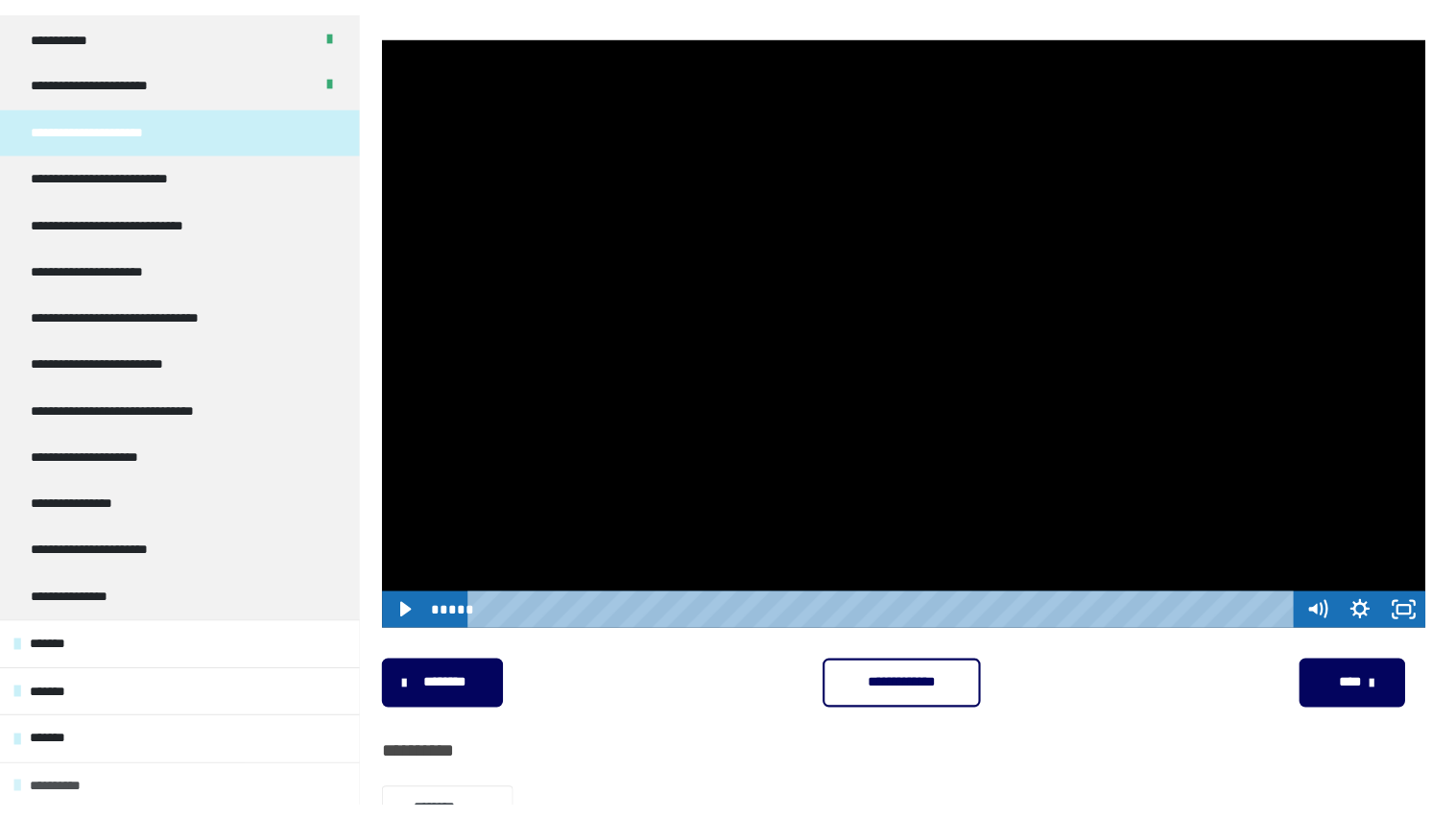 scroll, scrollTop: 584, scrollLeft: 0, axis: vertical 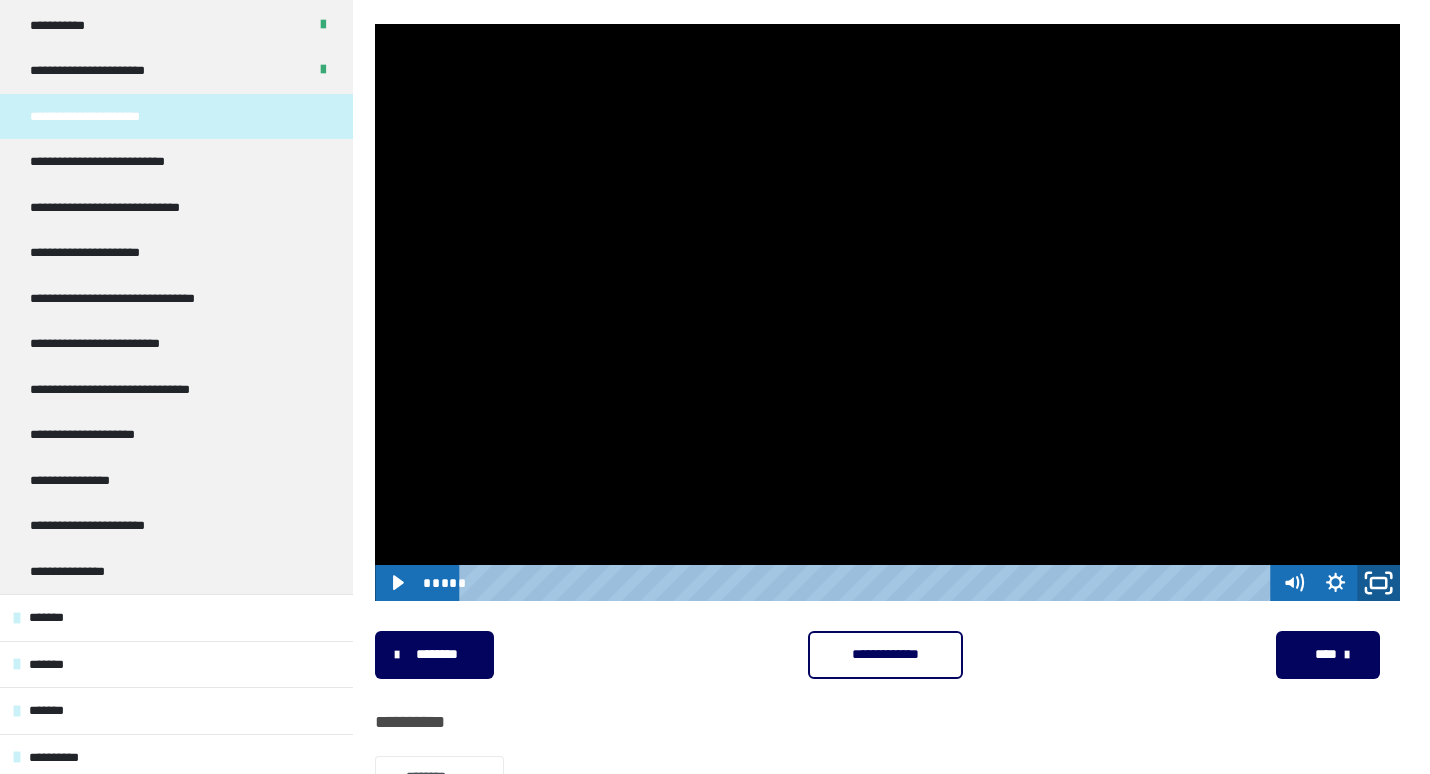 click 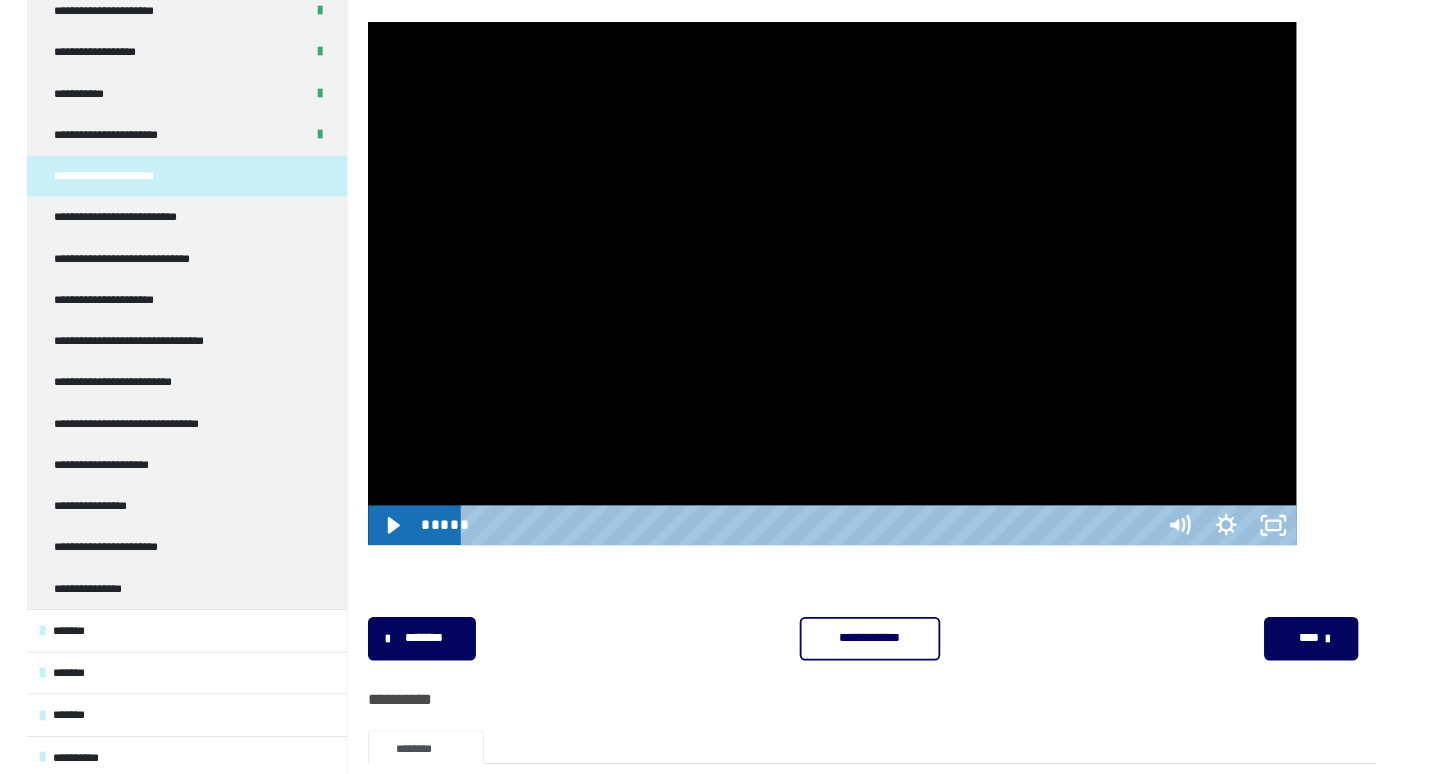 scroll, scrollTop: 530, scrollLeft: 0, axis: vertical 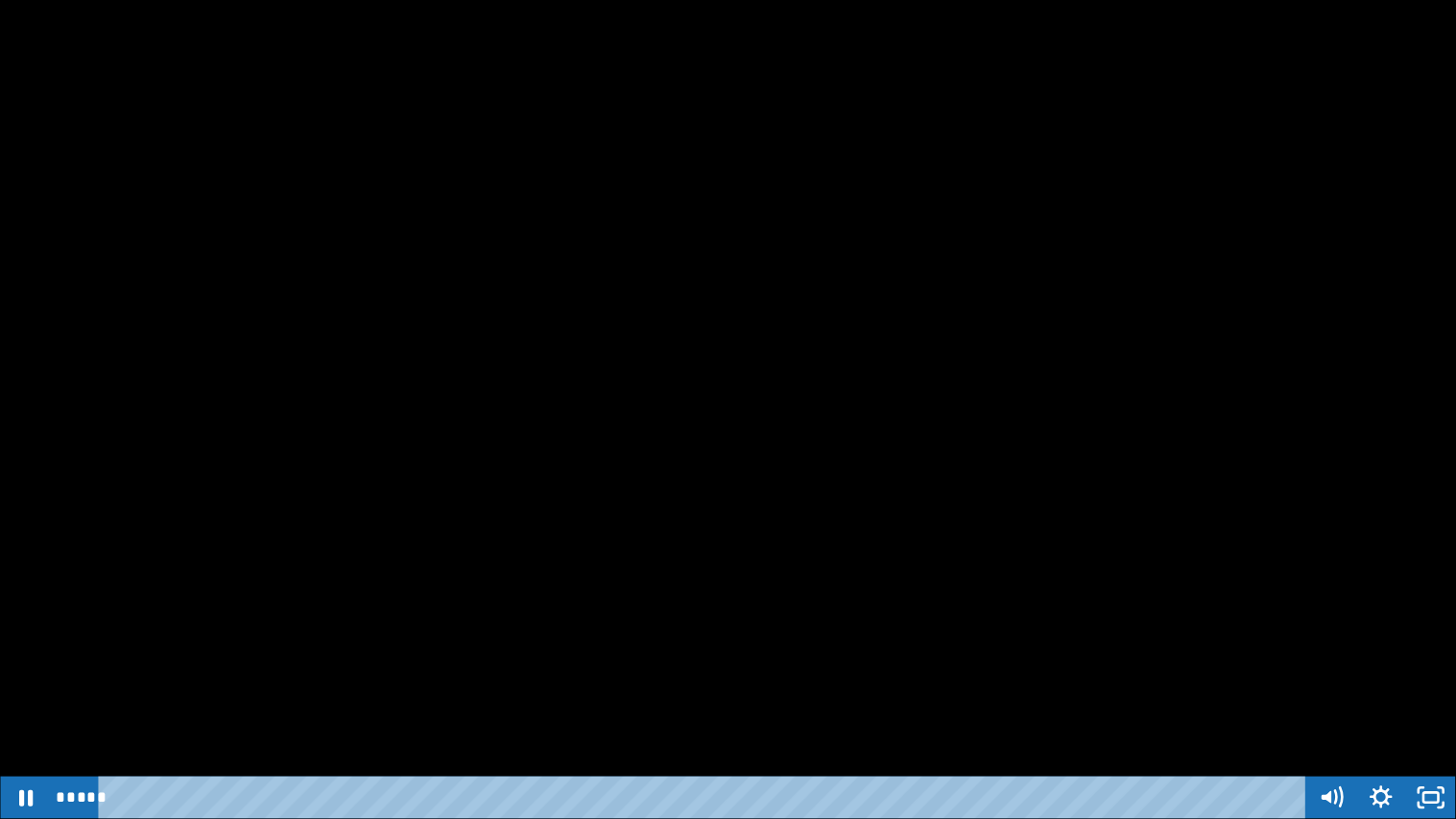 click at bounding box center (728, 409) 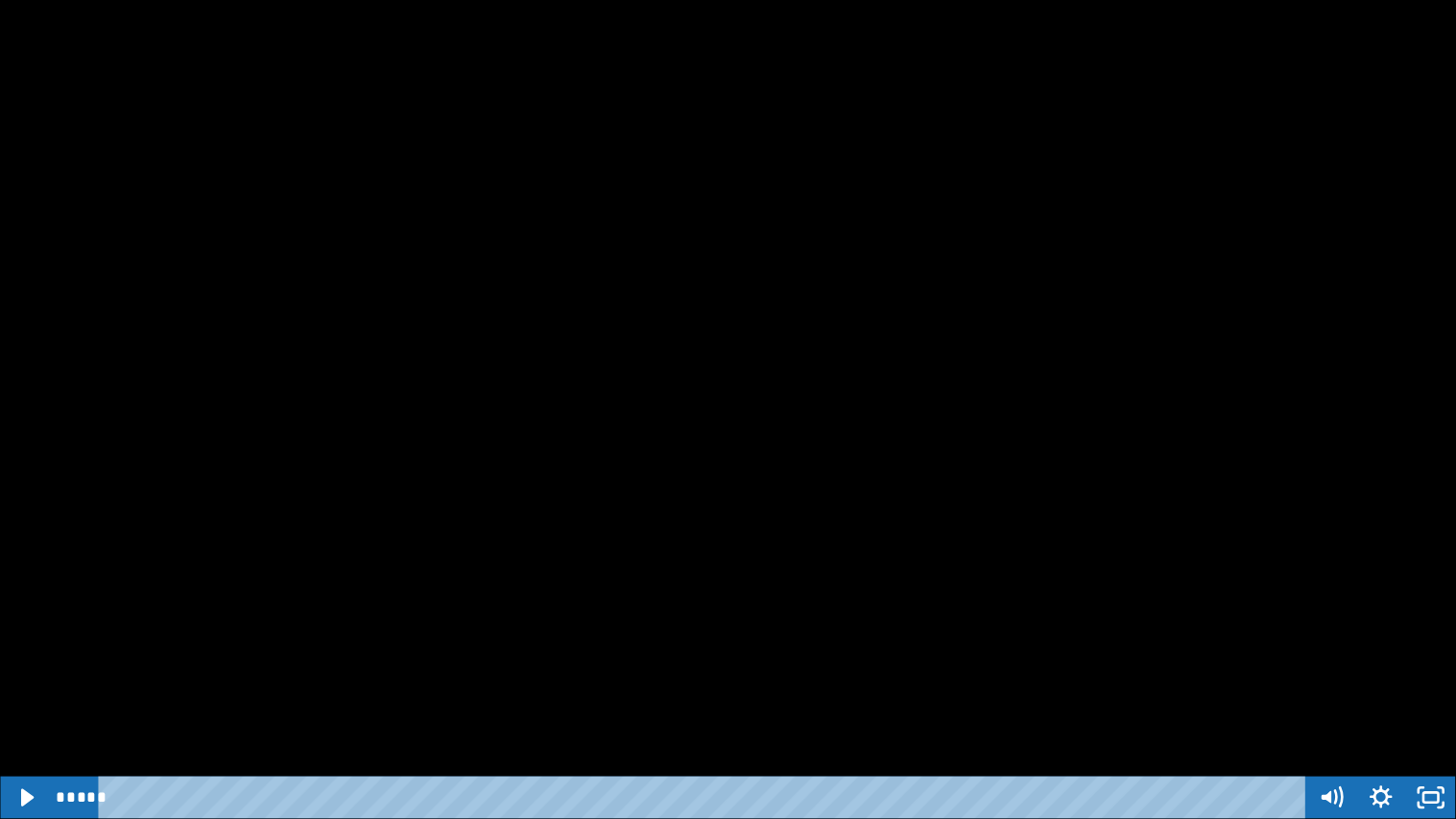 click at bounding box center [728, 409] 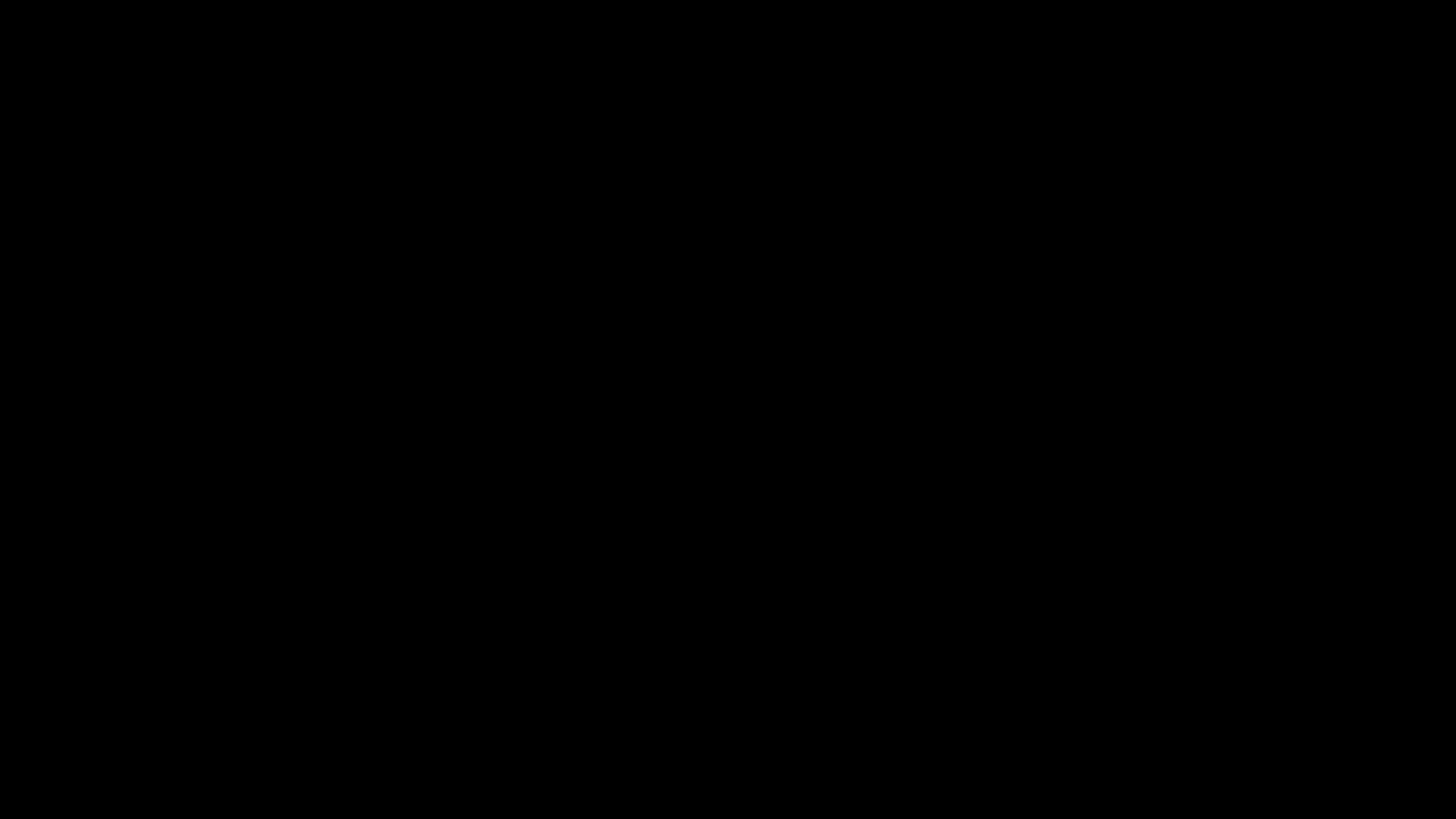 click at bounding box center [0, 0] 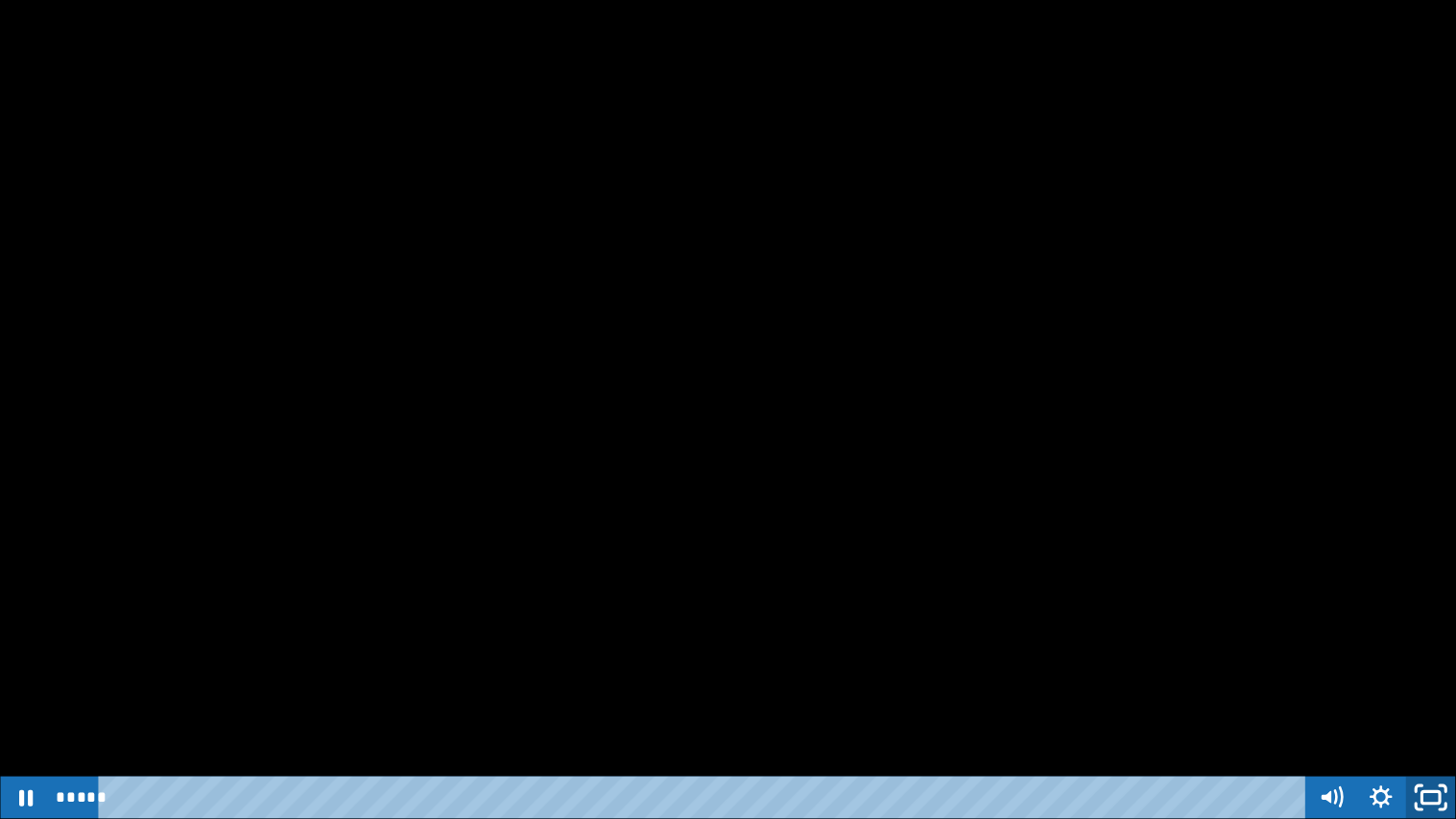 click 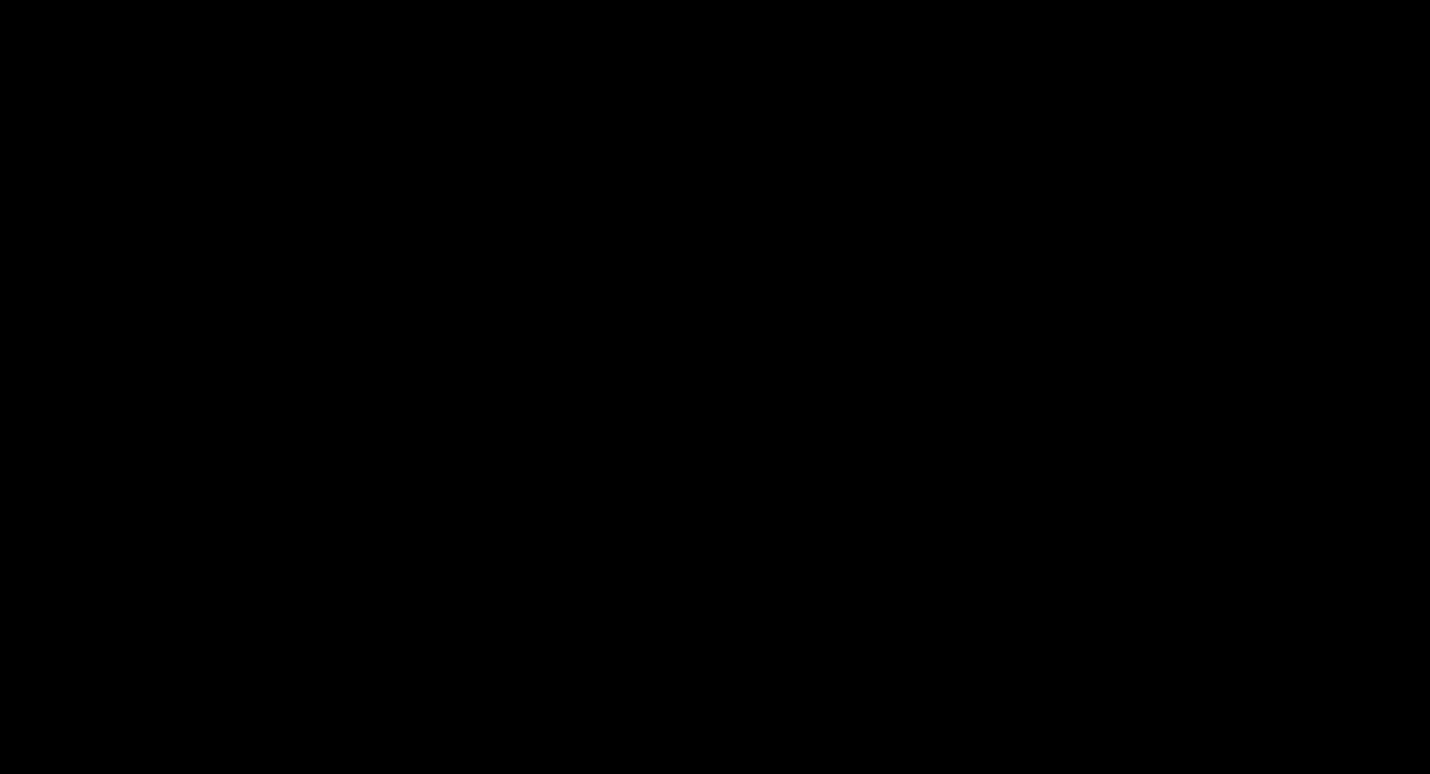 scroll, scrollTop: 608, scrollLeft: 0, axis: vertical 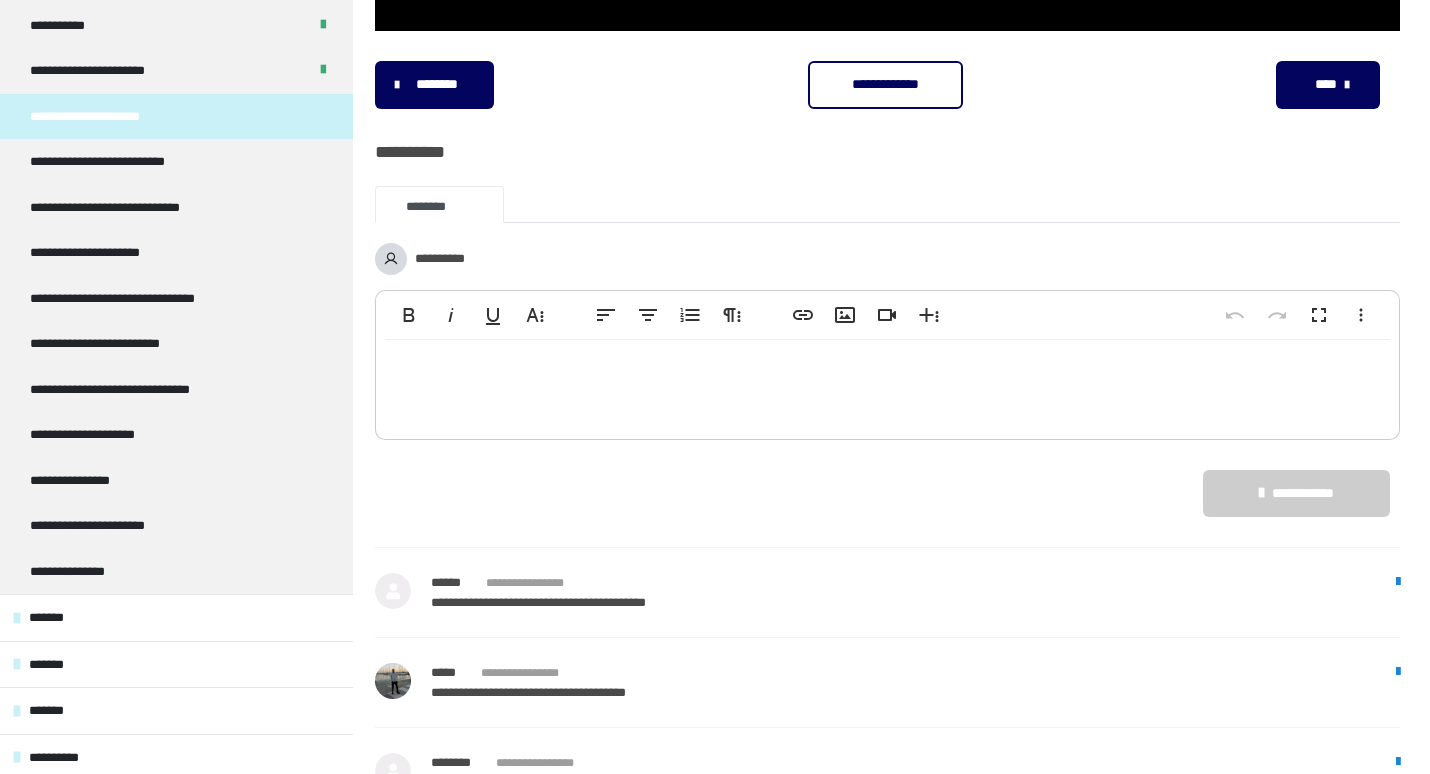 click on "**********" at bounding box center [885, 84] 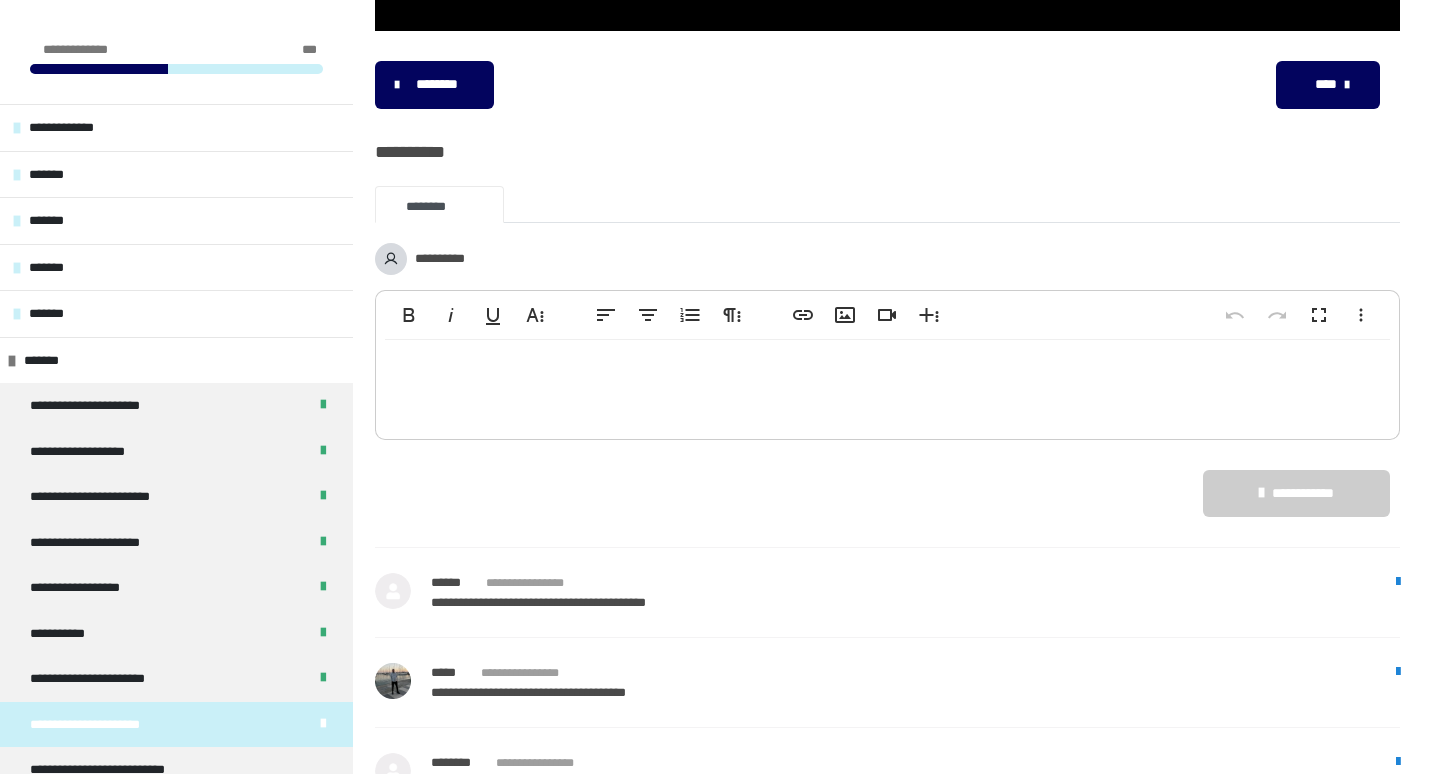 scroll, scrollTop: 492, scrollLeft: 0, axis: vertical 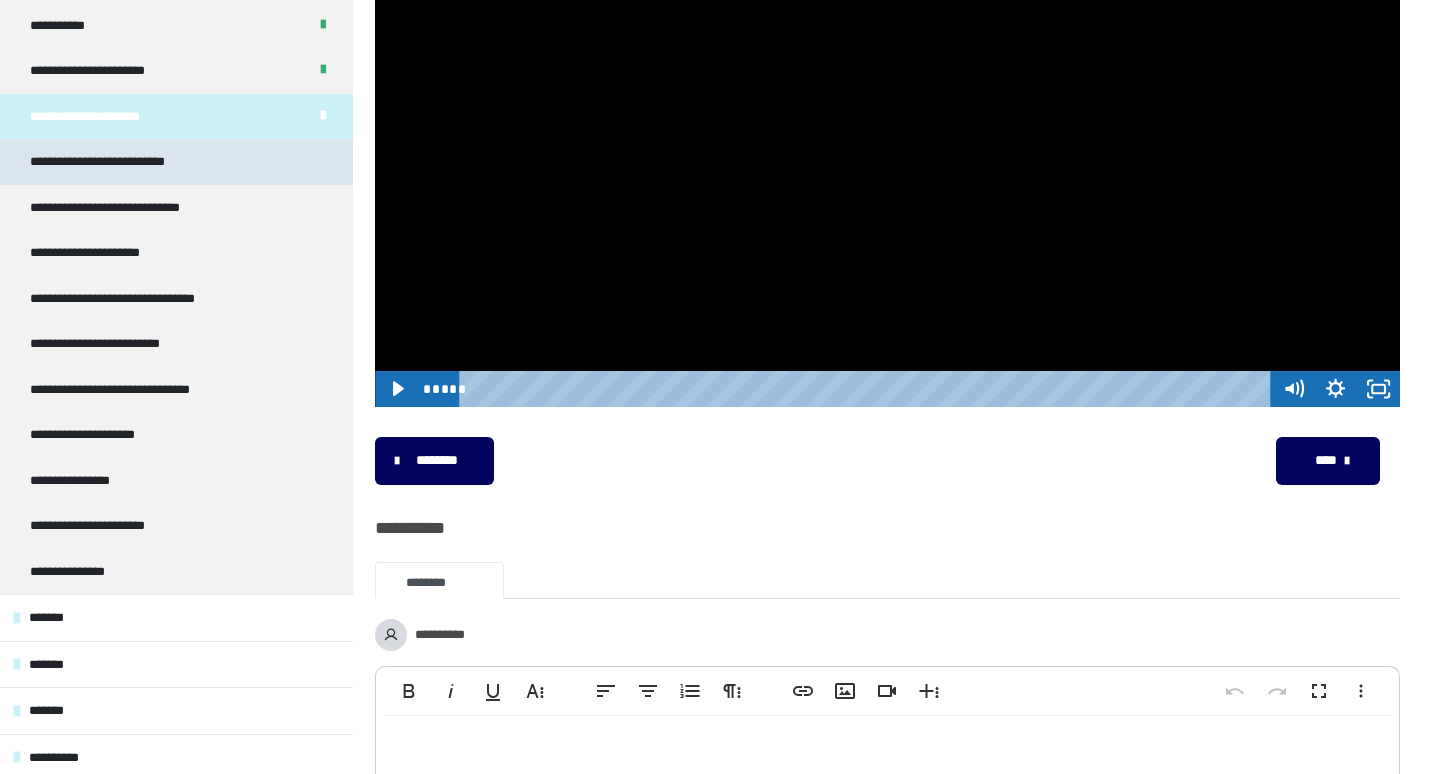 click on "**********" at bounding box center (176, 161) 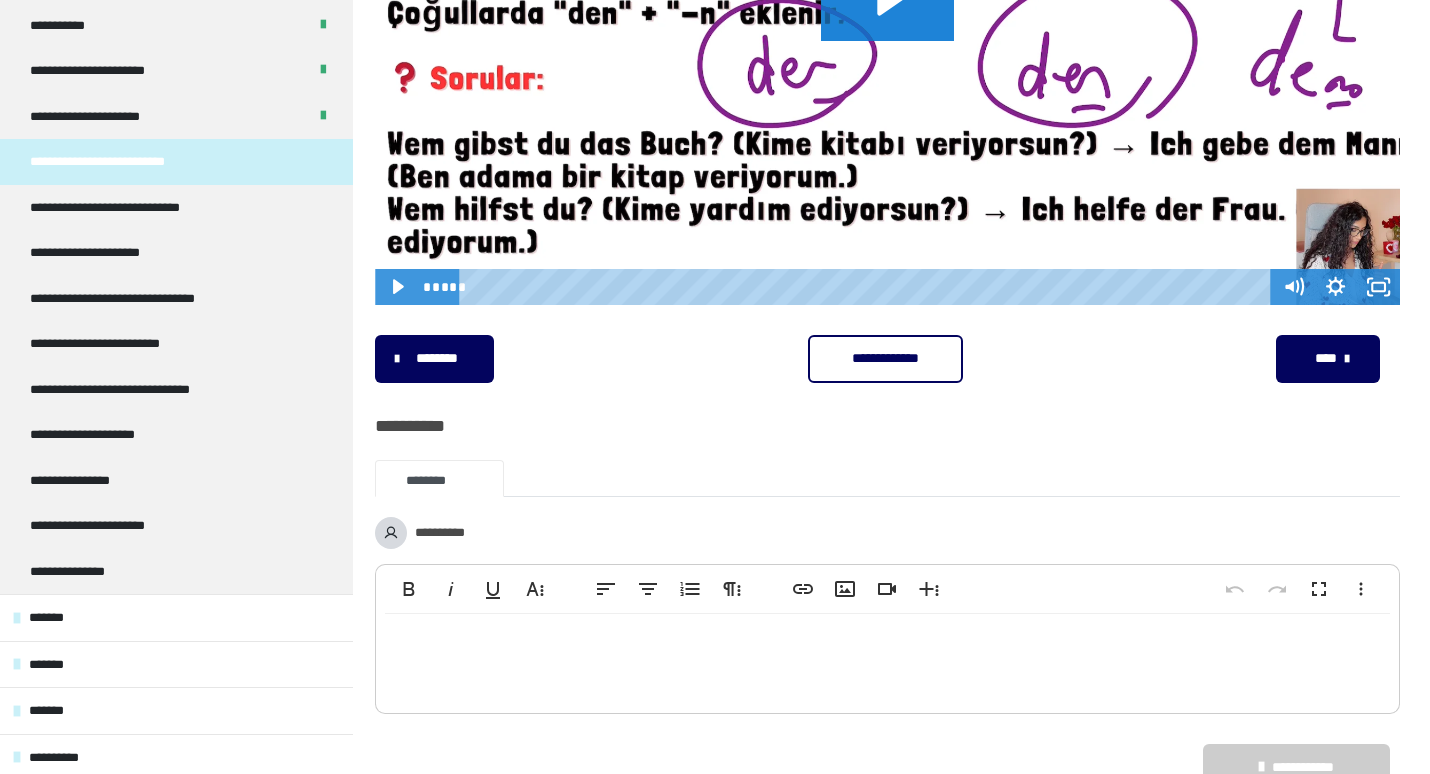 scroll, scrollTop: 671, scrollLeft: 0, axis: vertical 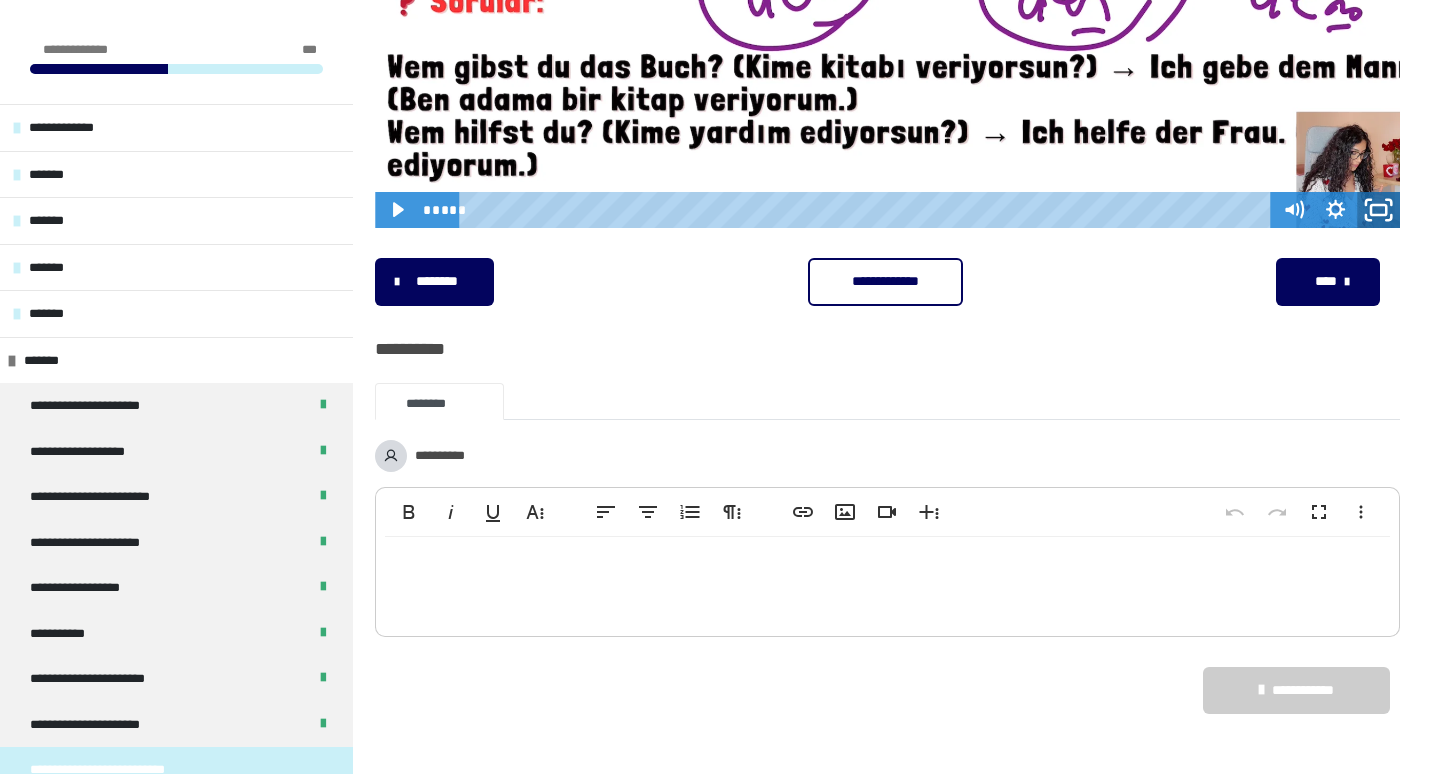 click 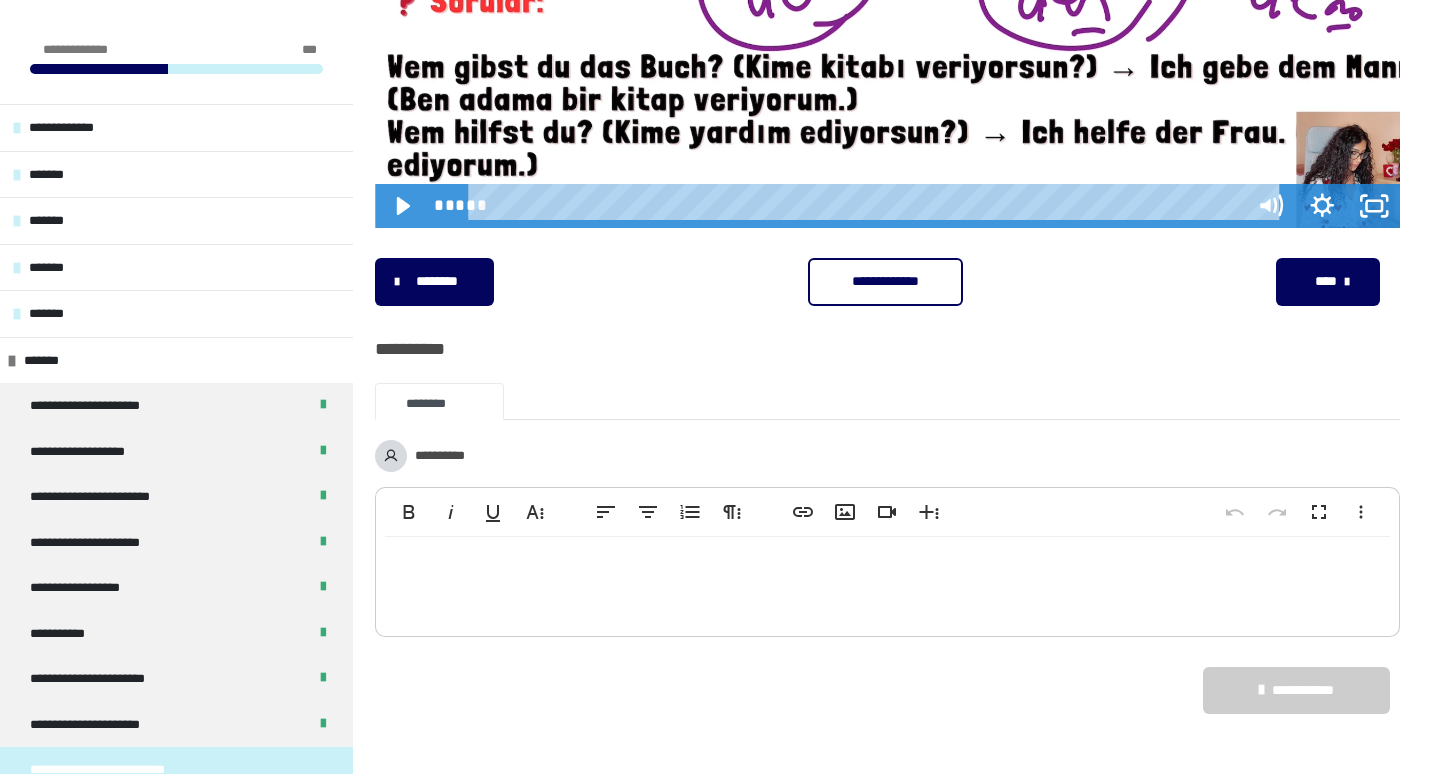 scroll, scrollTop: 641, scrollLeft: 0, axis: vertical 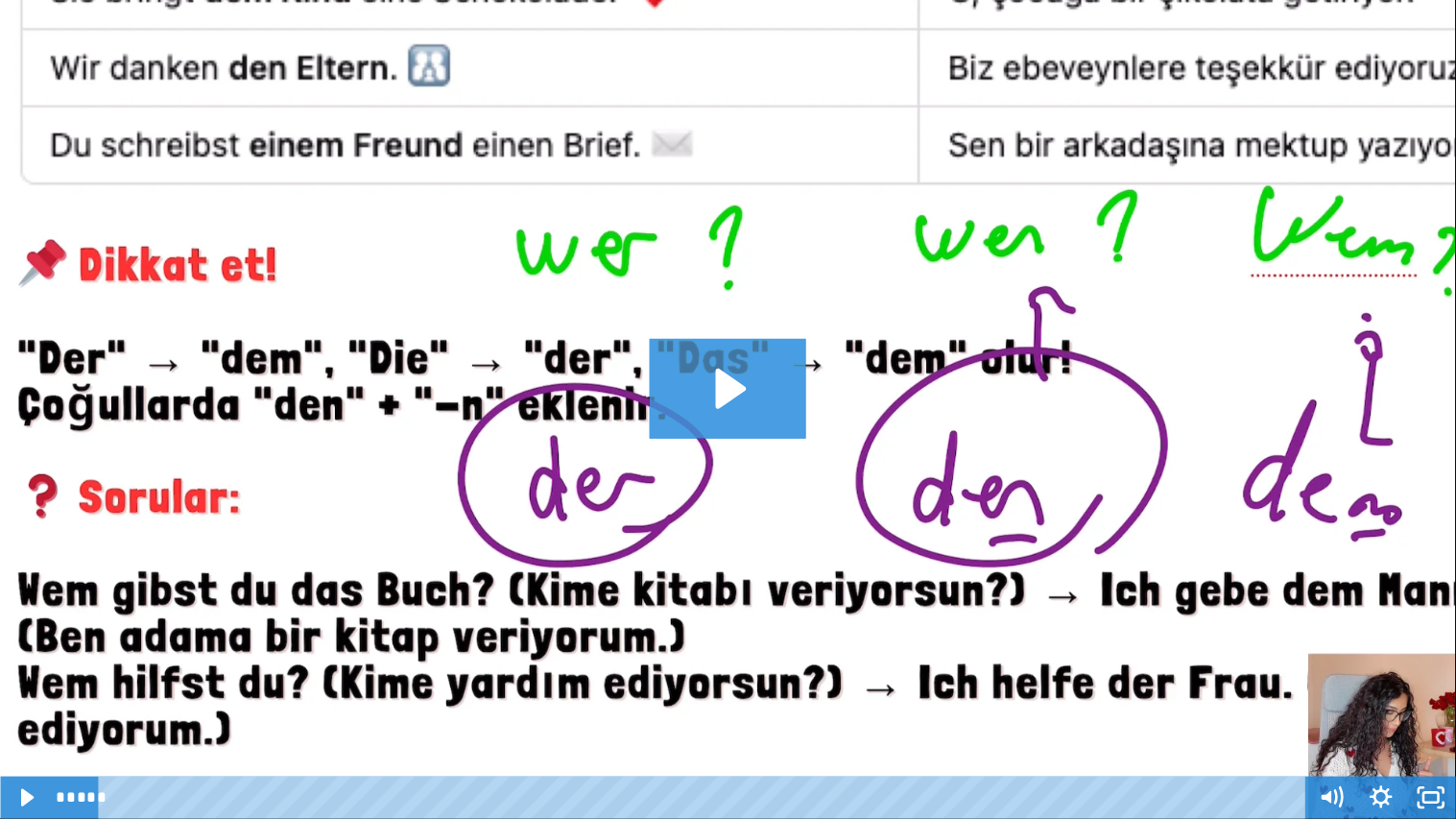 click 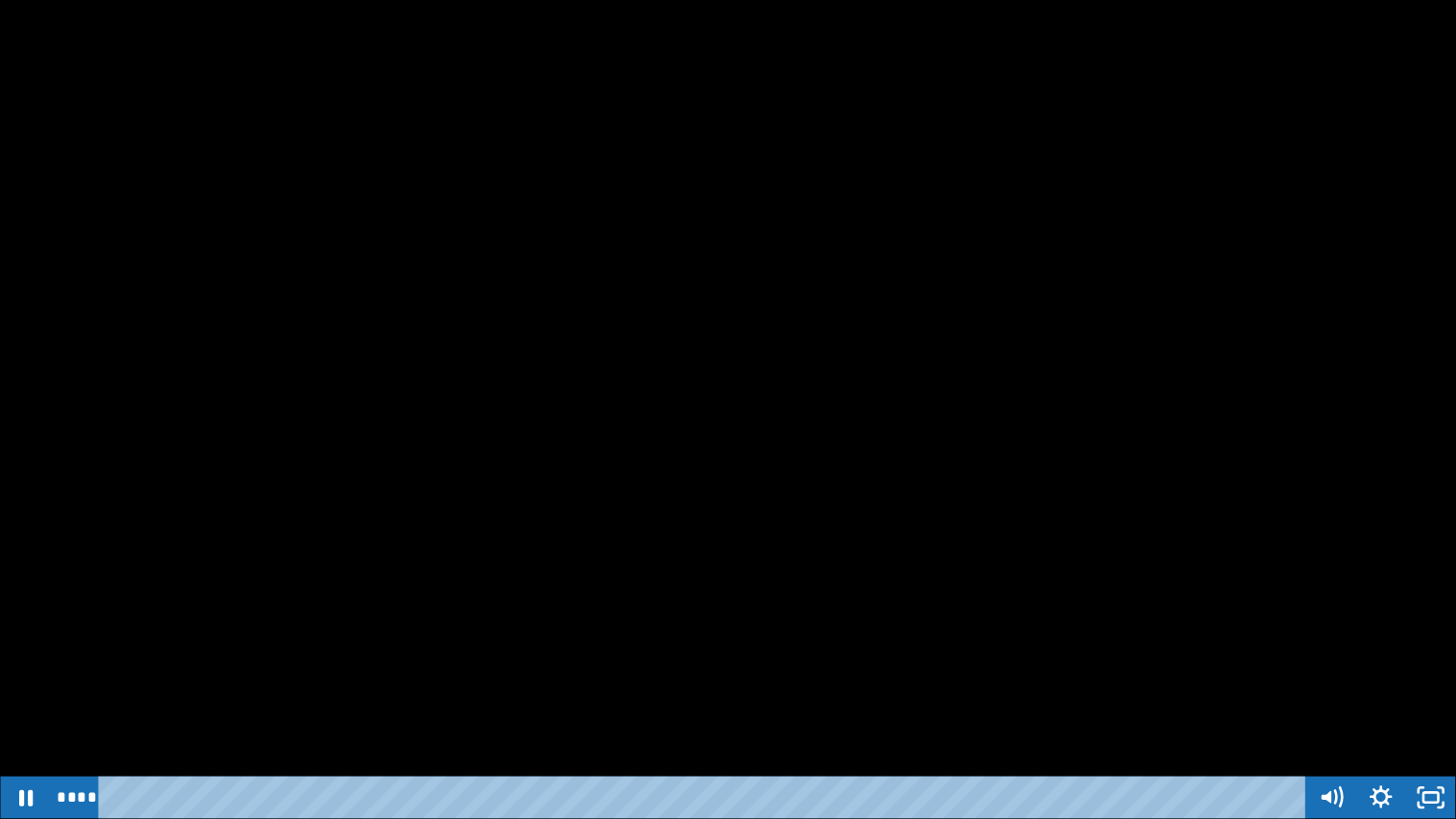 click 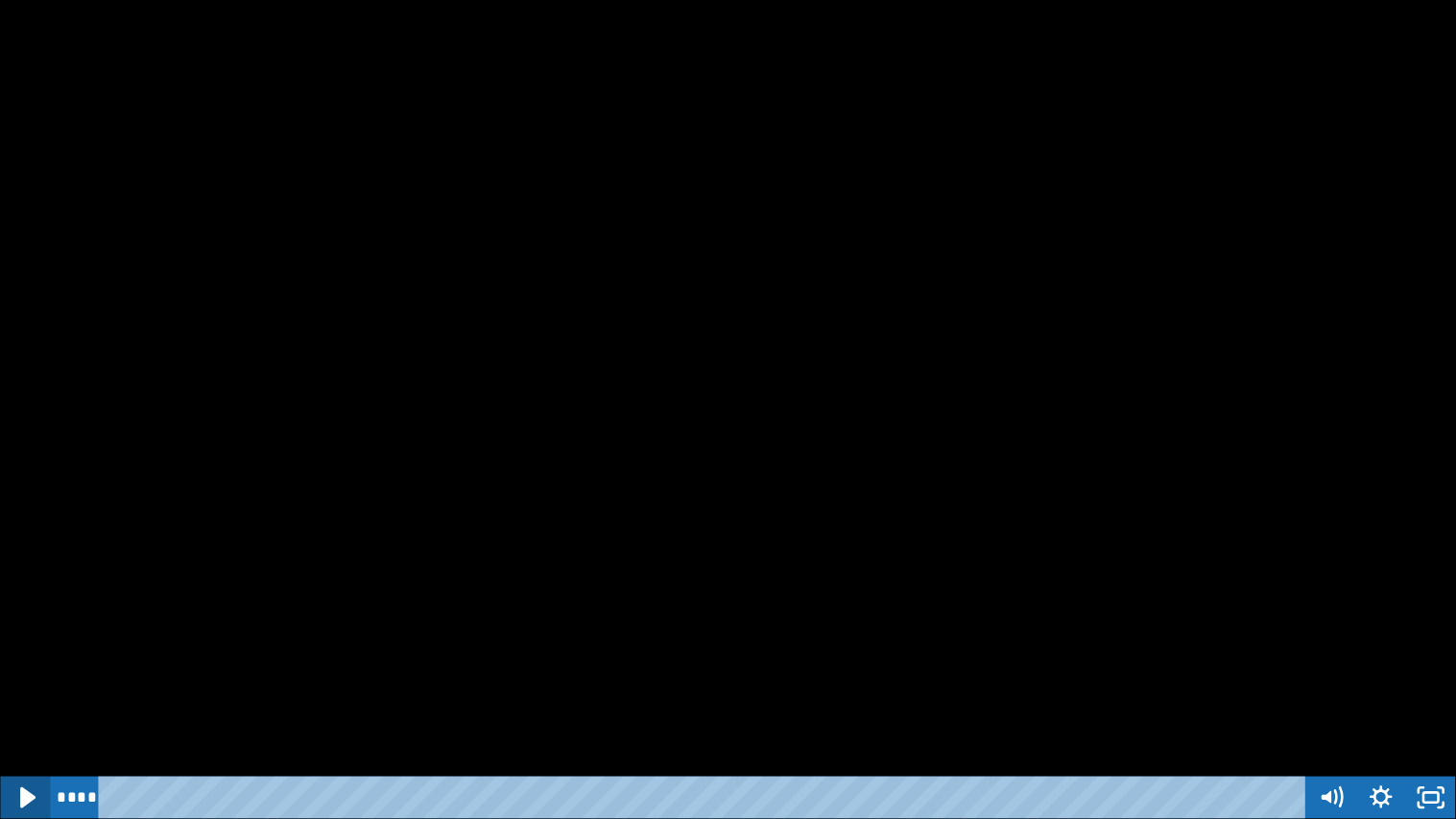 click 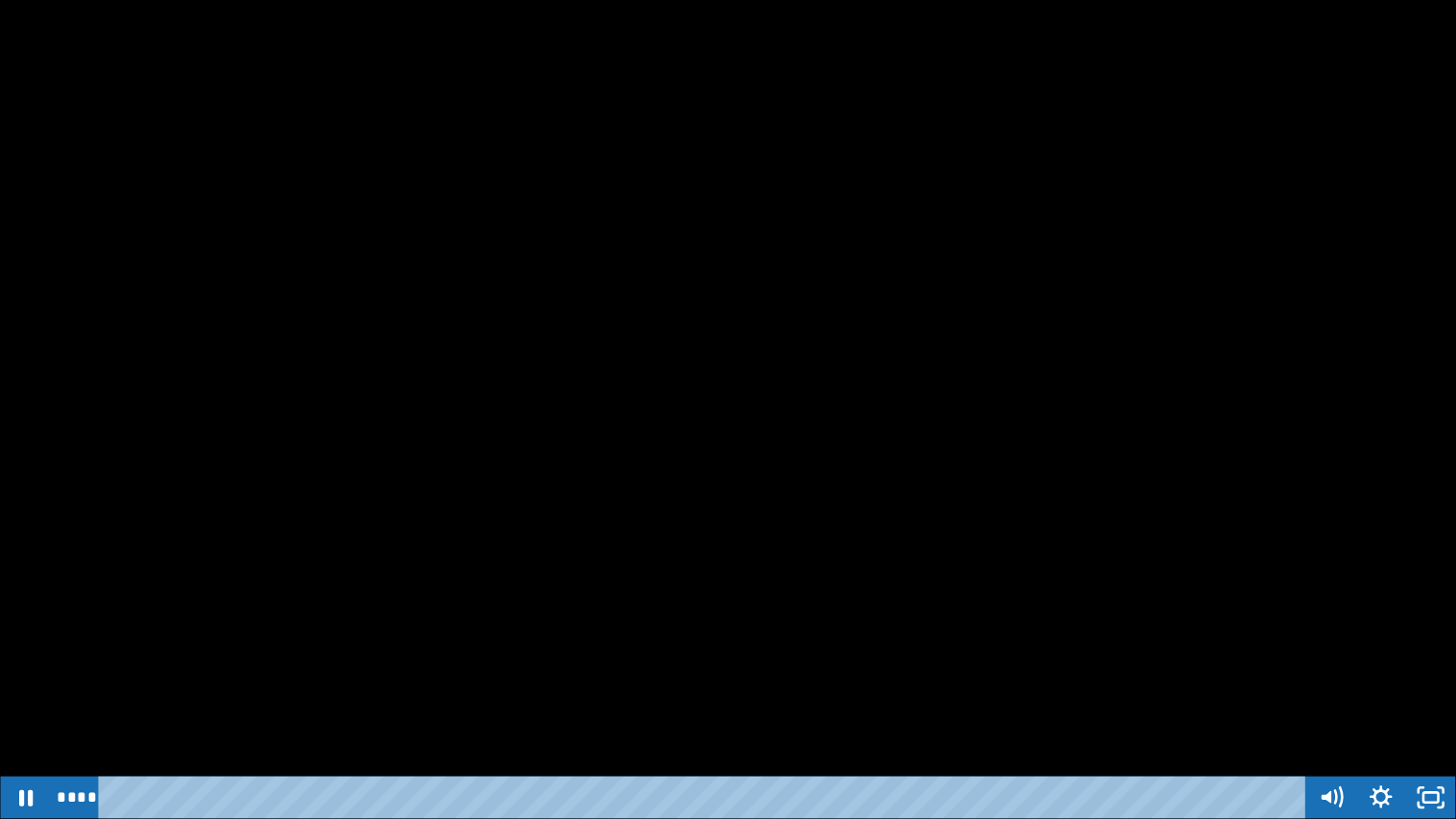 type 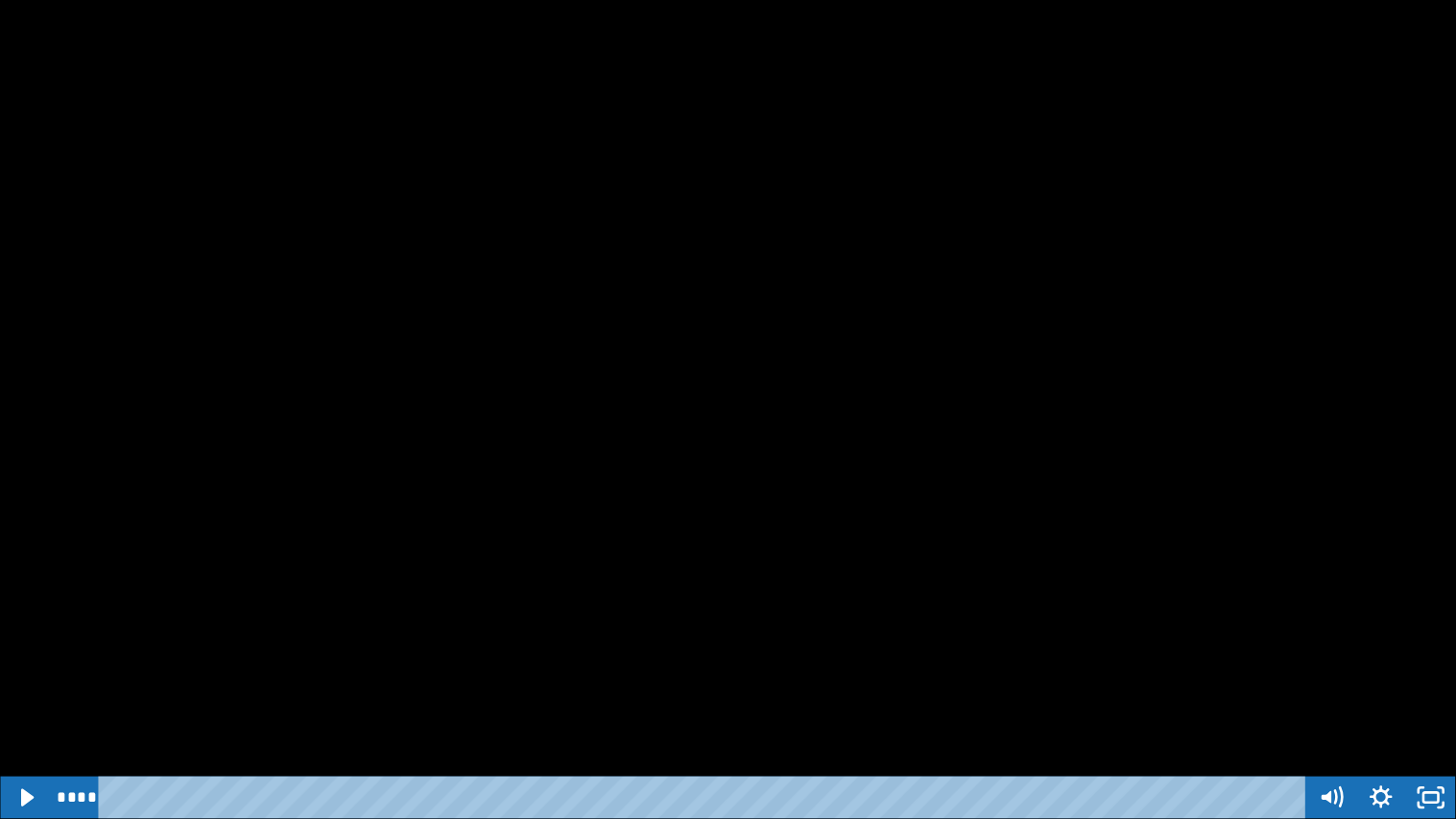 click at bounding box center (25, 798) 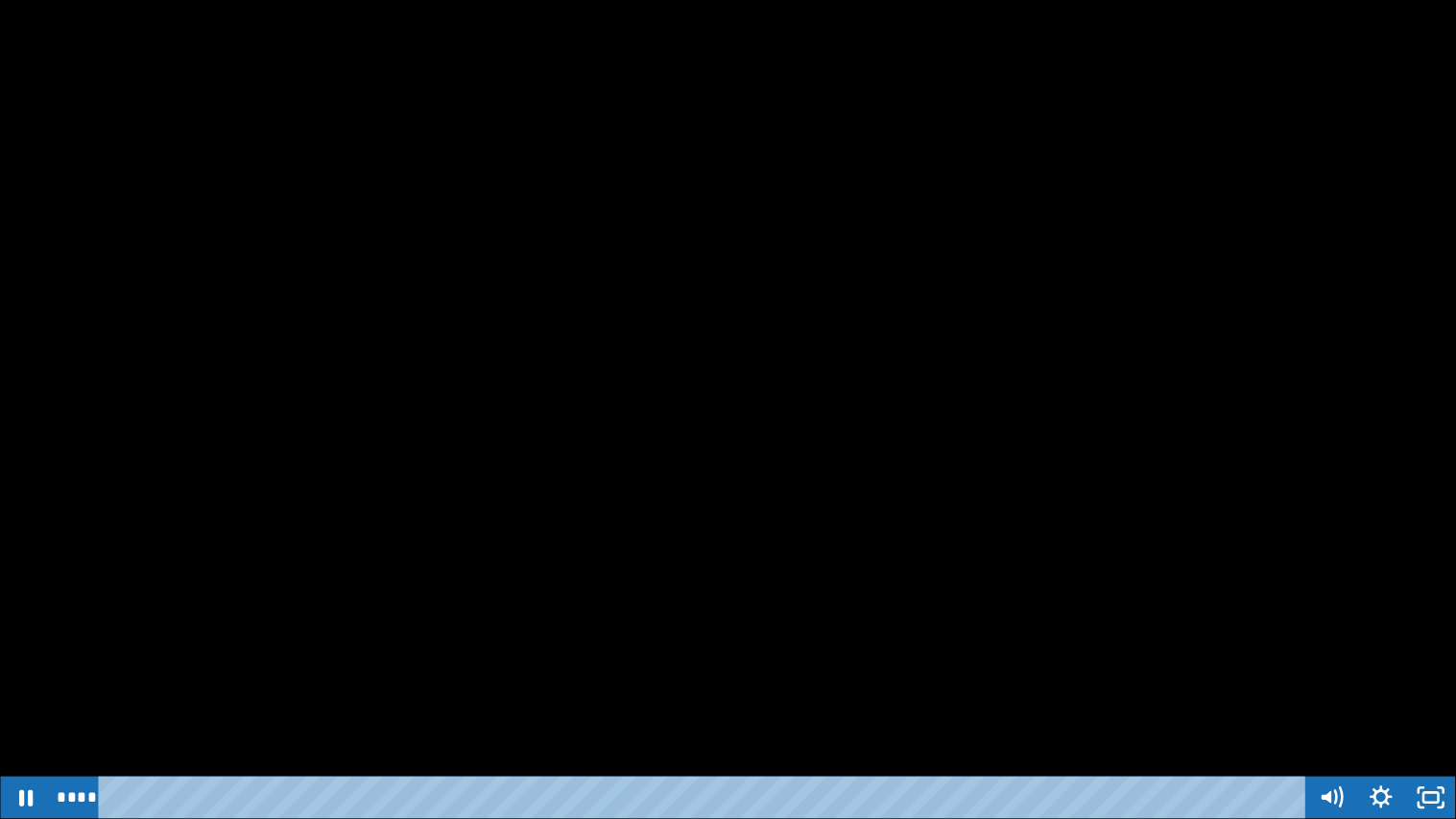 click at bounding box center (25, 798) 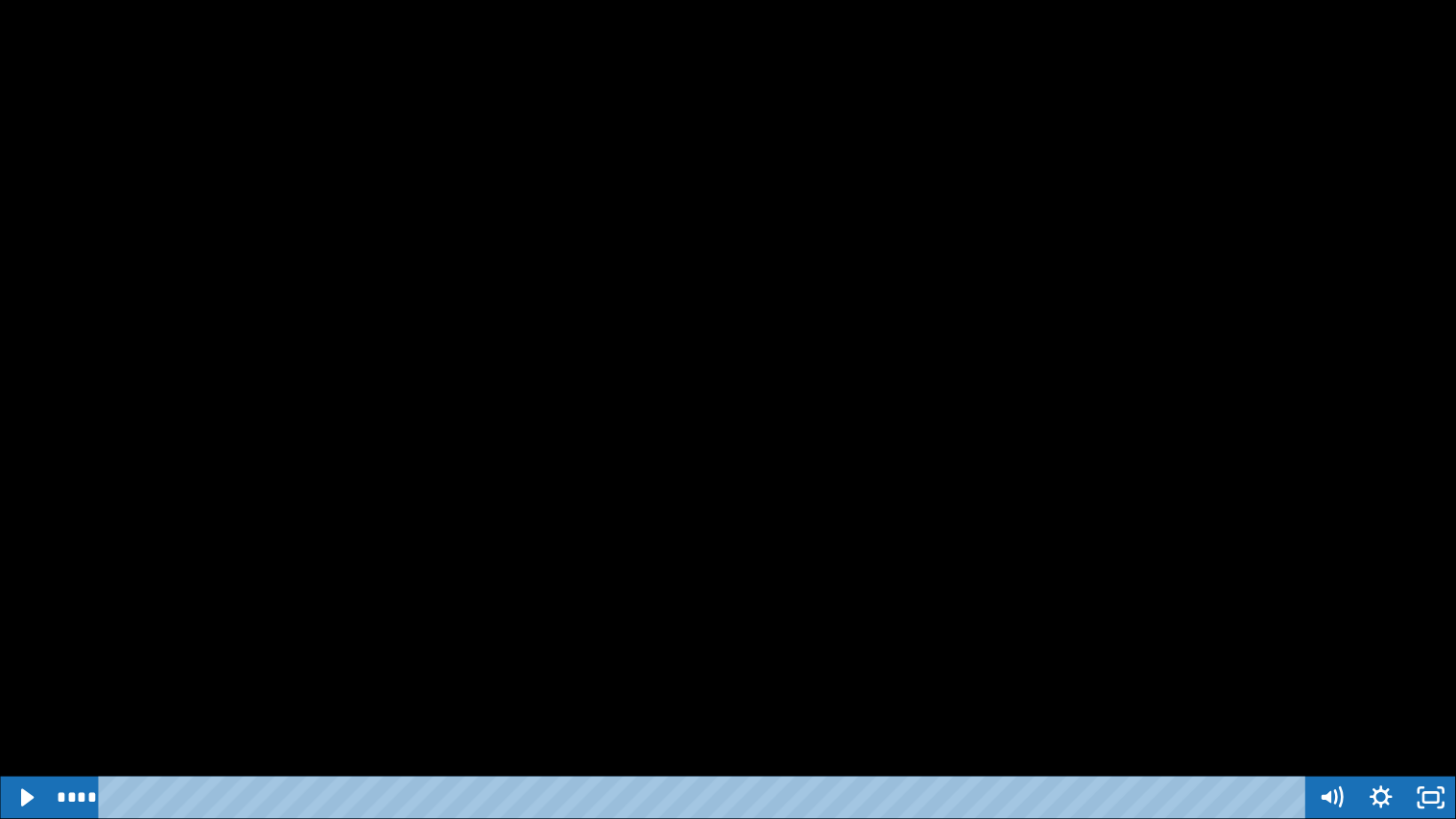 click at bounding box center [25, 798] 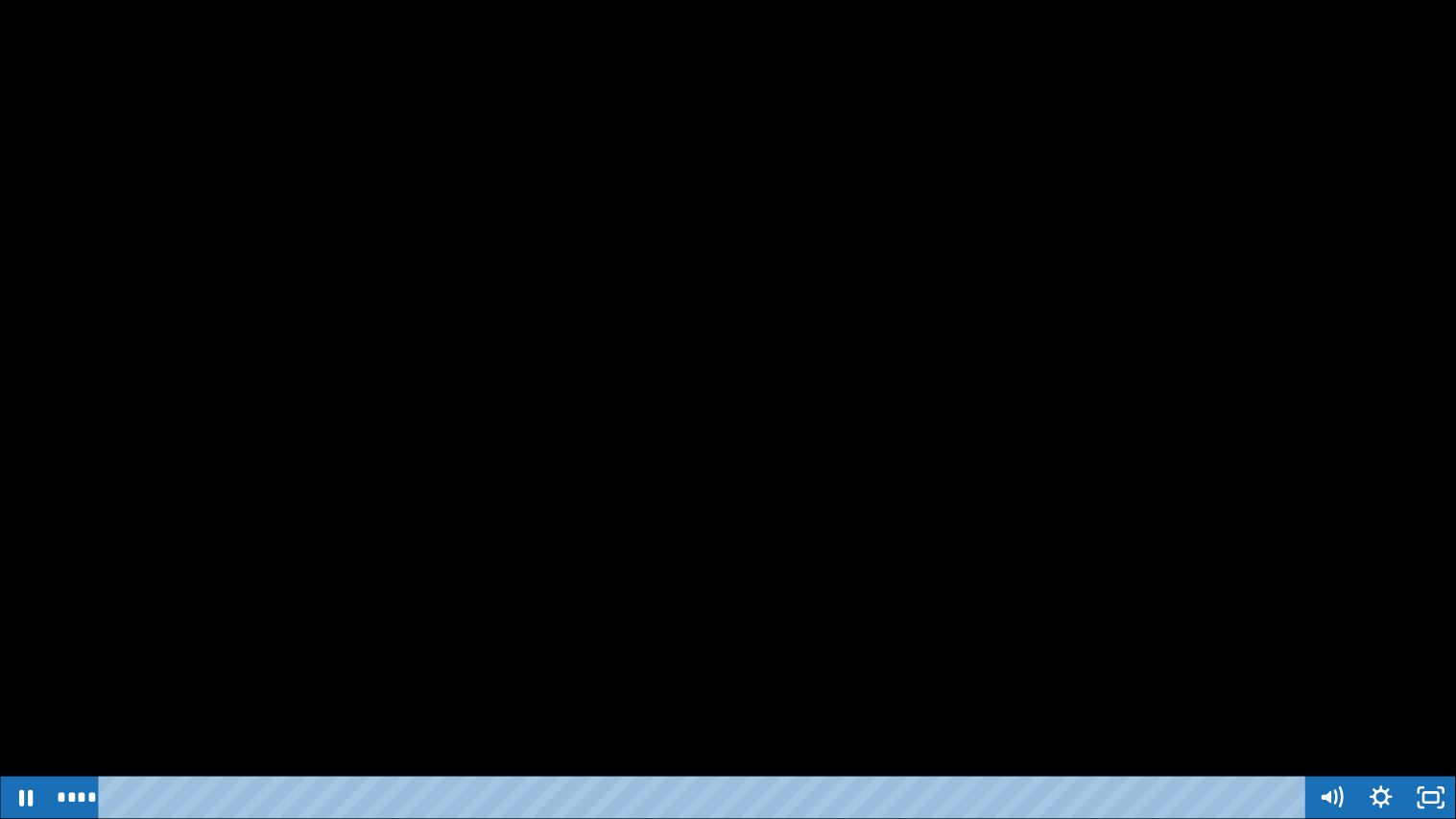 click at bounding box center [728, 409] 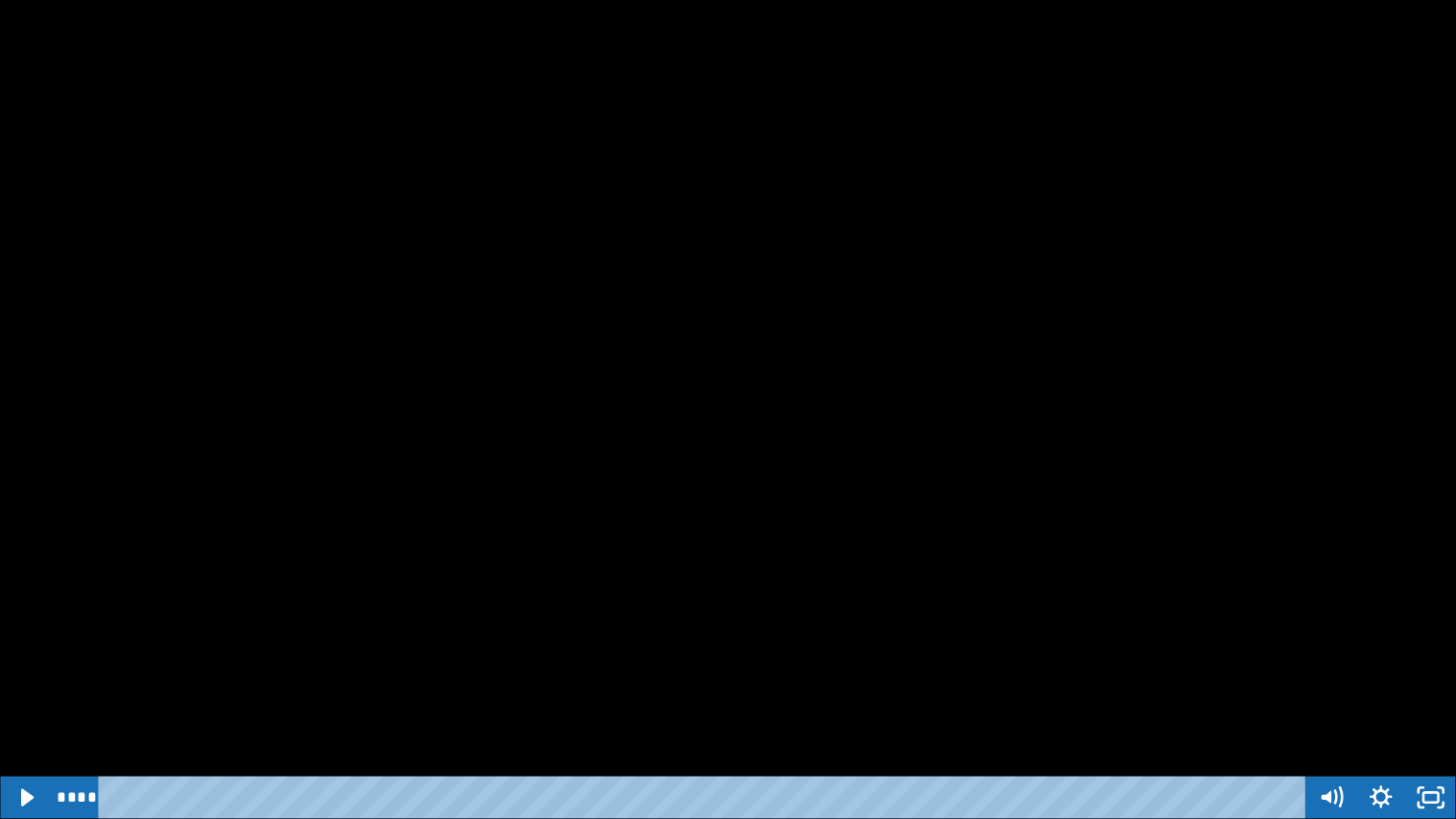 click at bounding box center [728, 409] 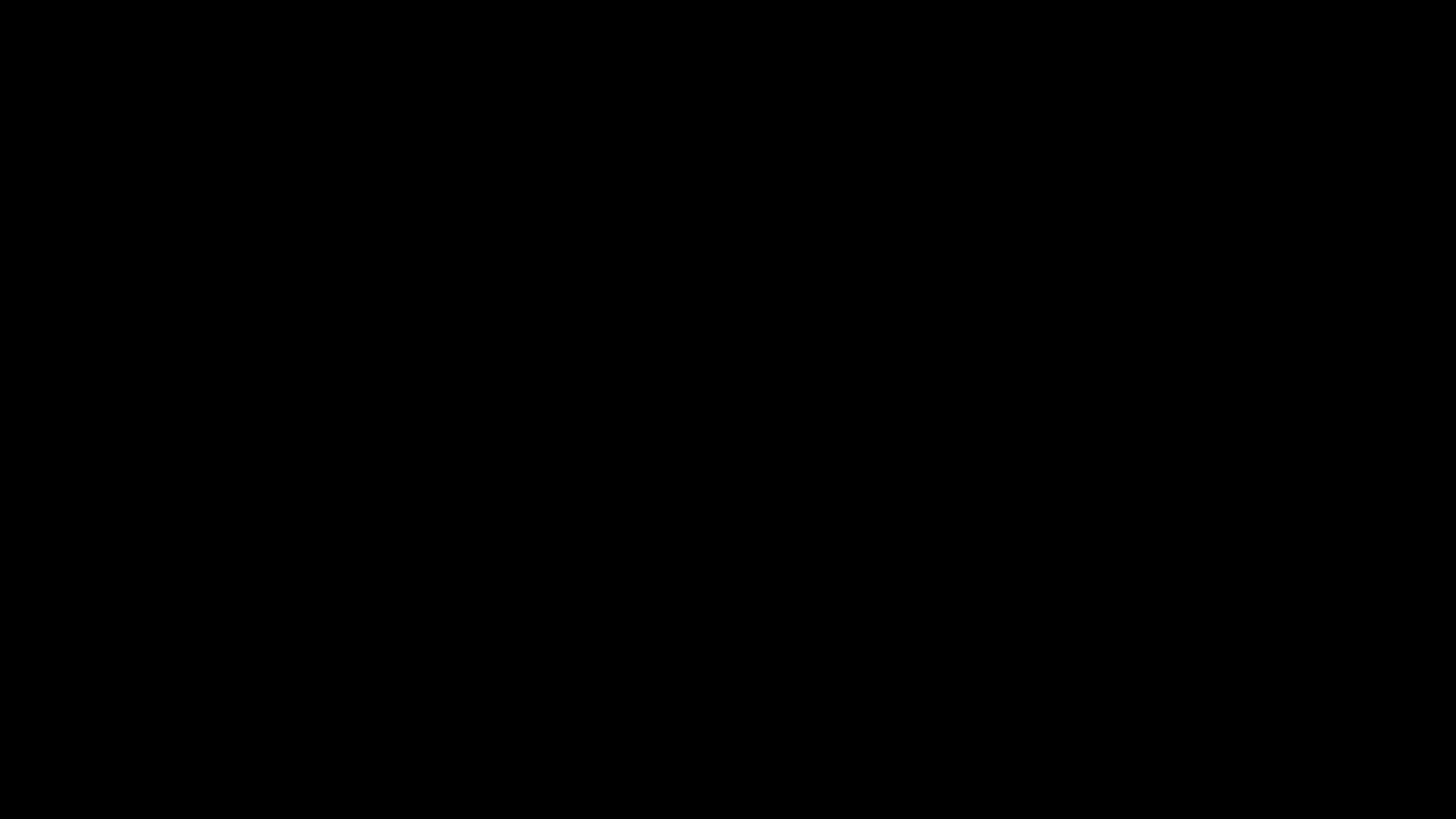 type 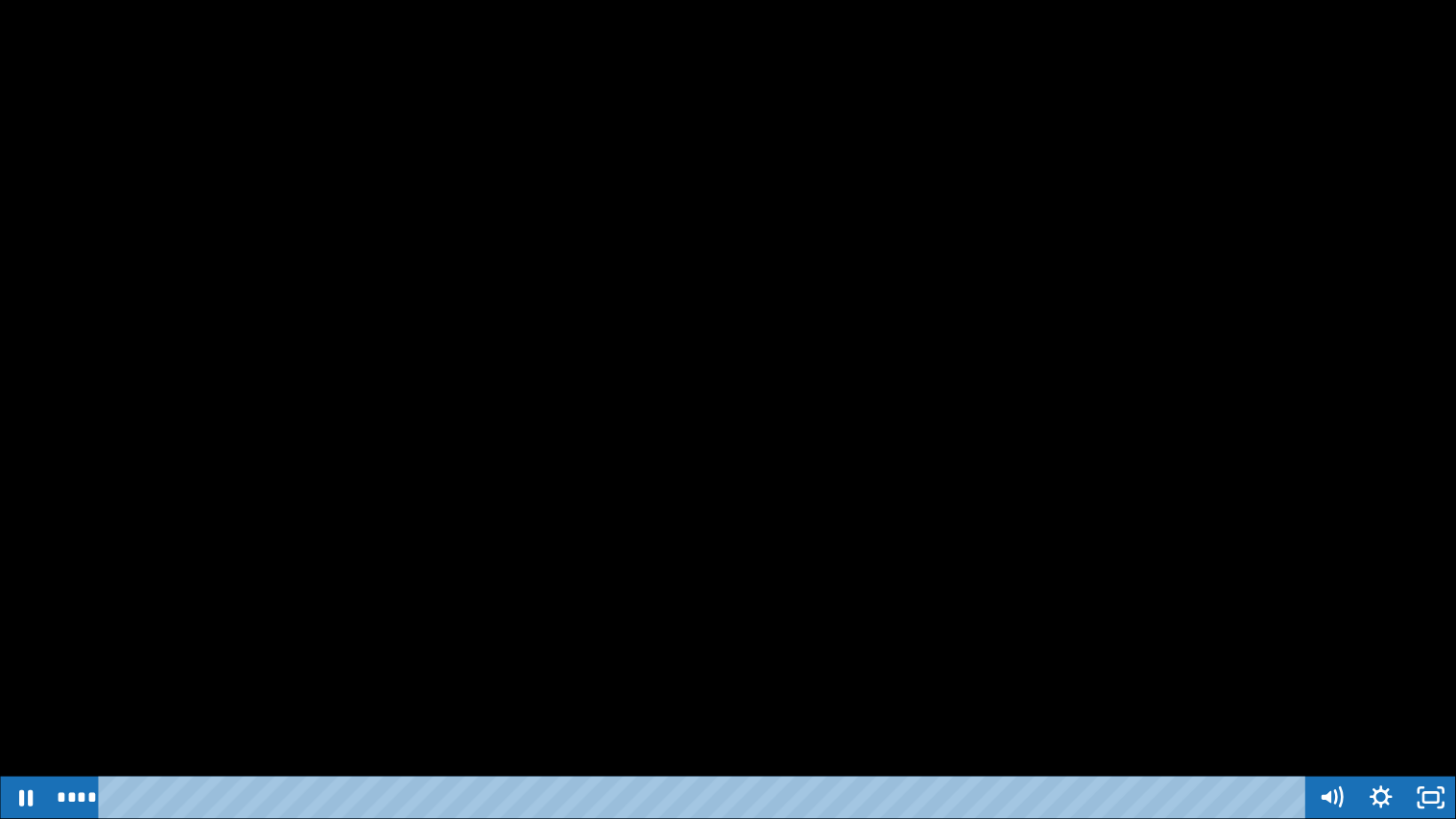click at bounding box center [0, 0] 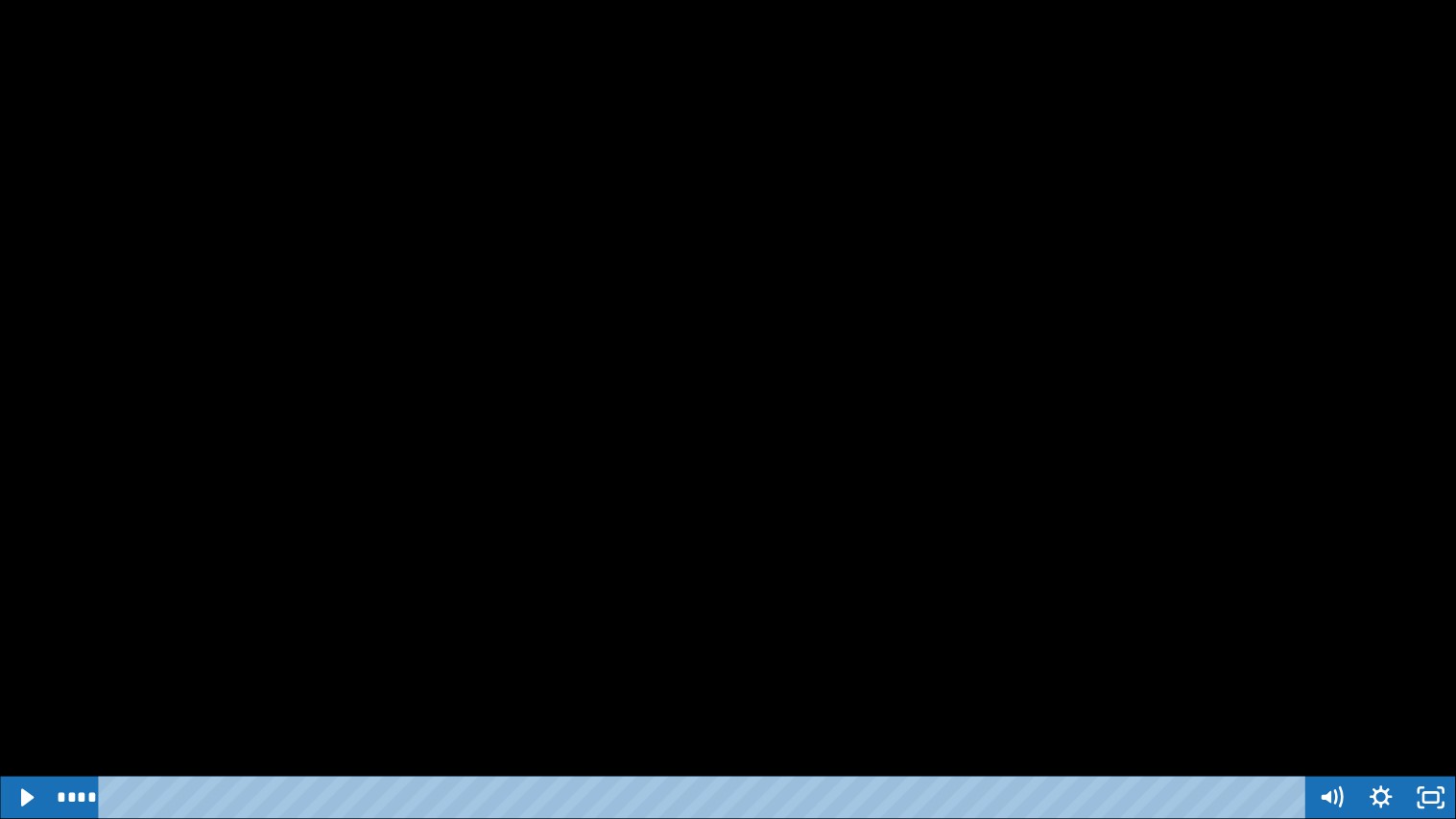 click at bounding box center [0, 0] 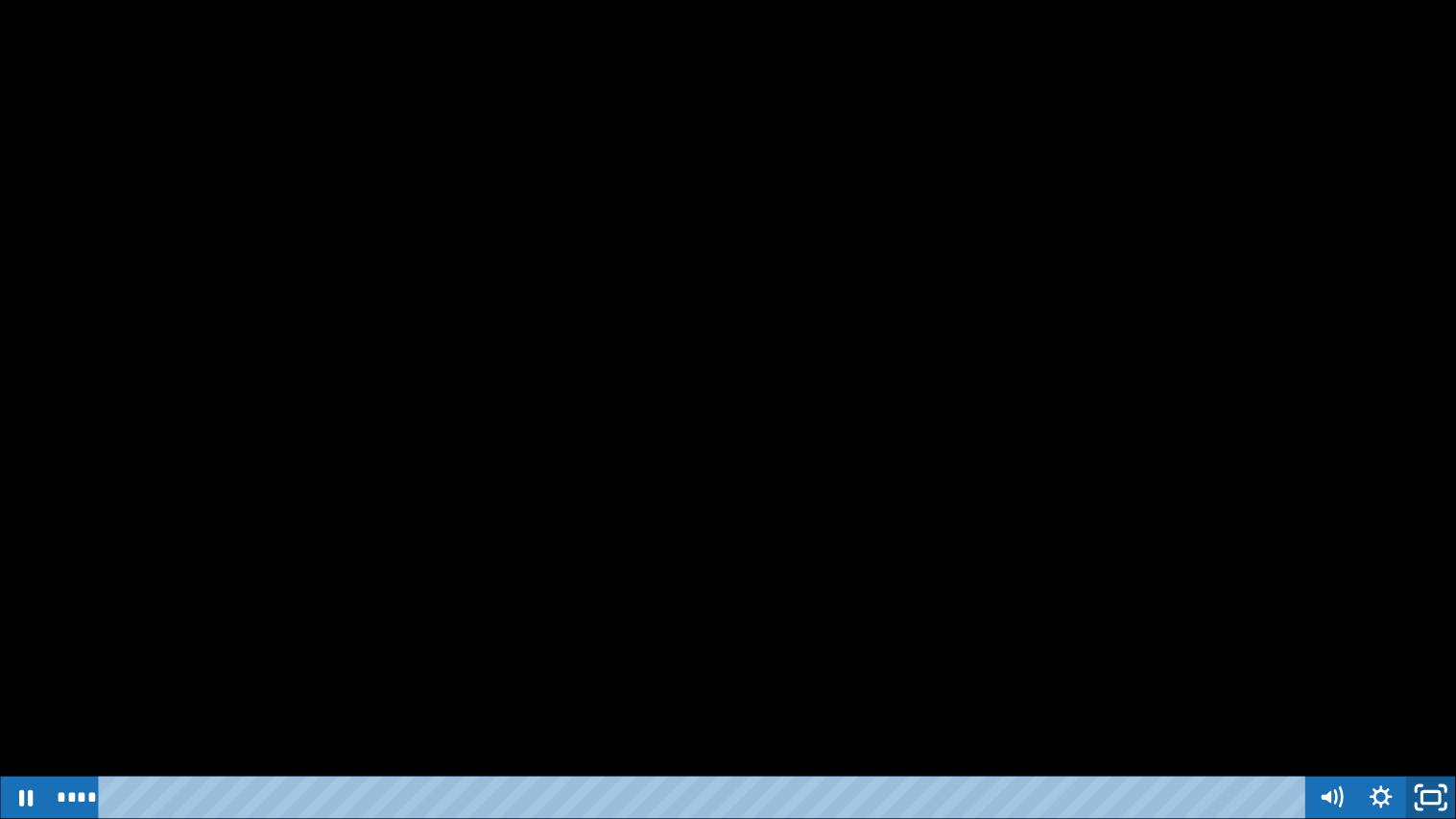 click 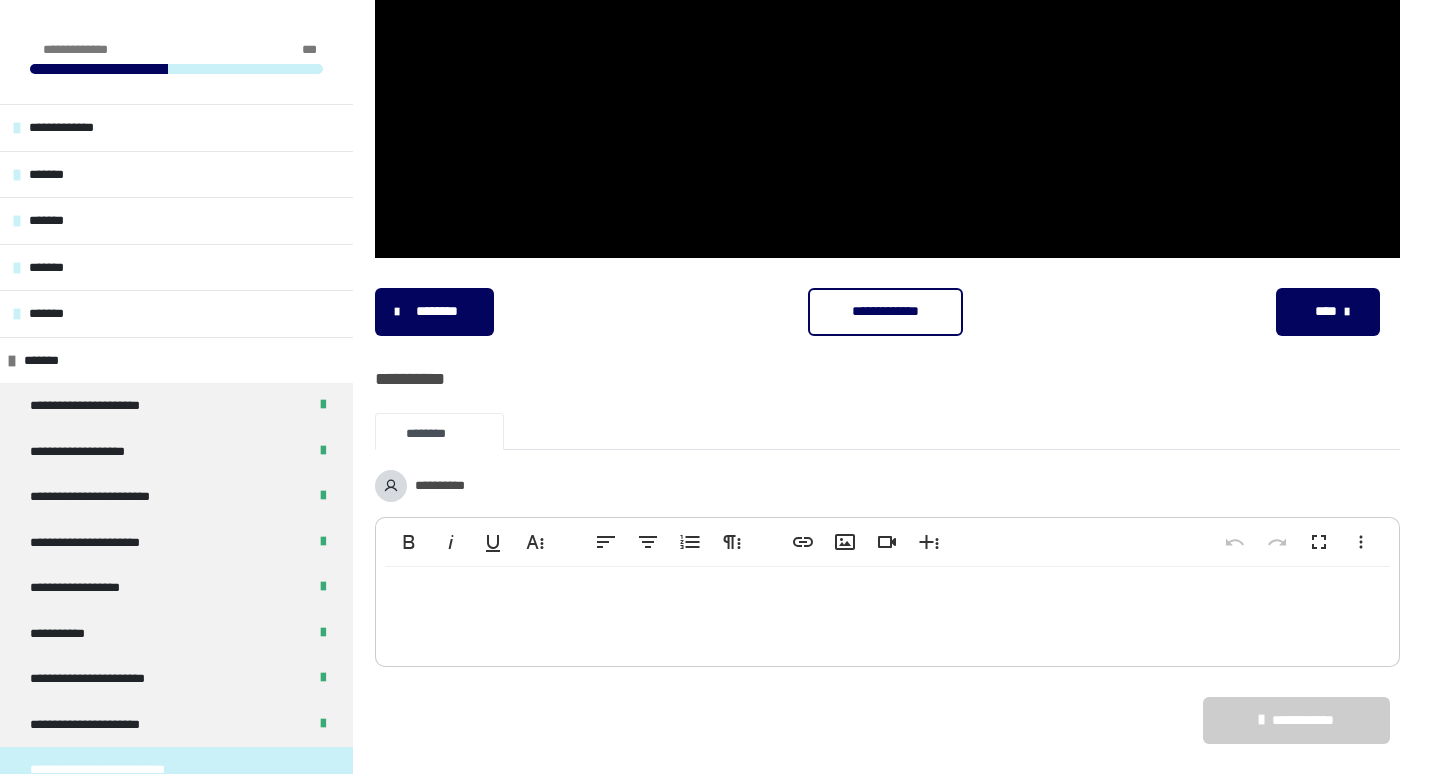 scroll, scrollTop: 608, scrollLeft: 0, axis: vertical 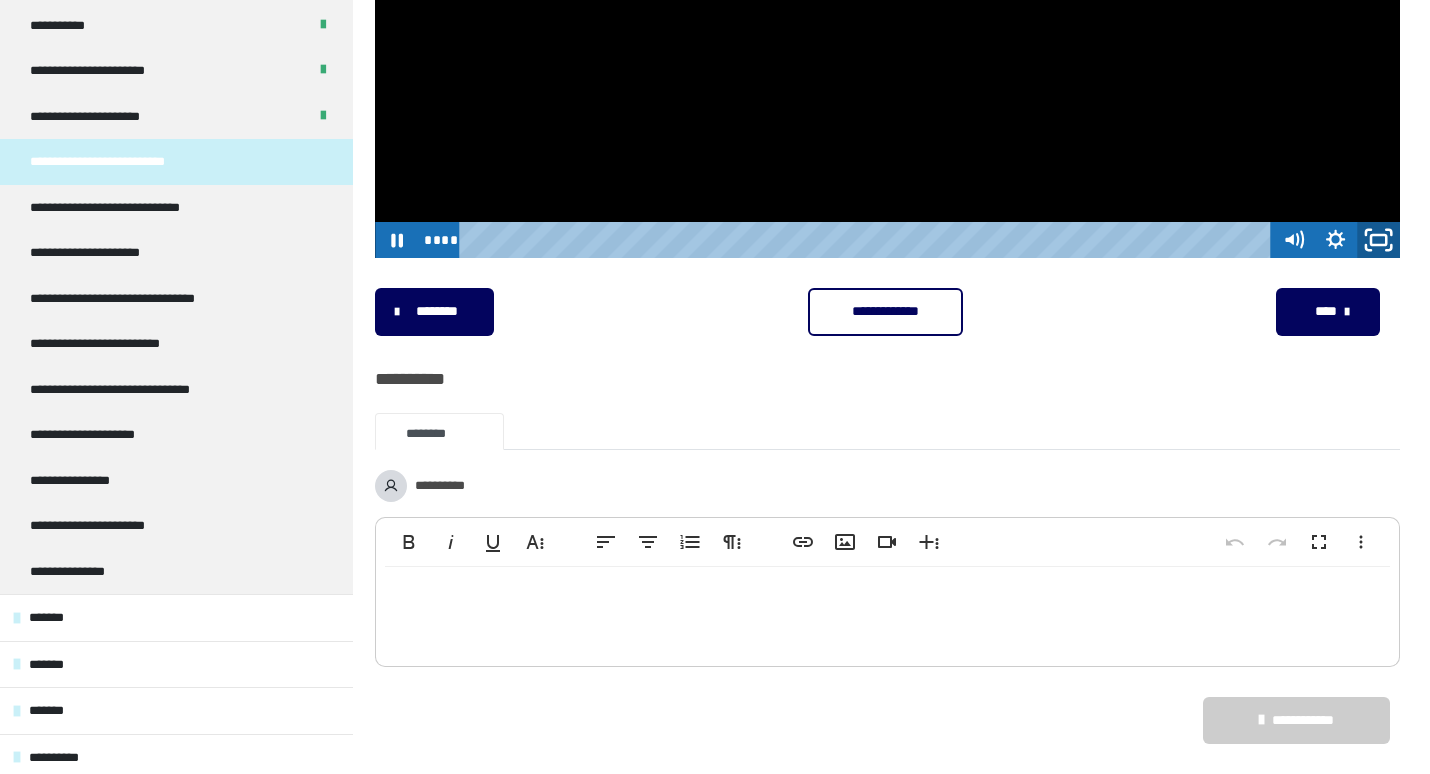click 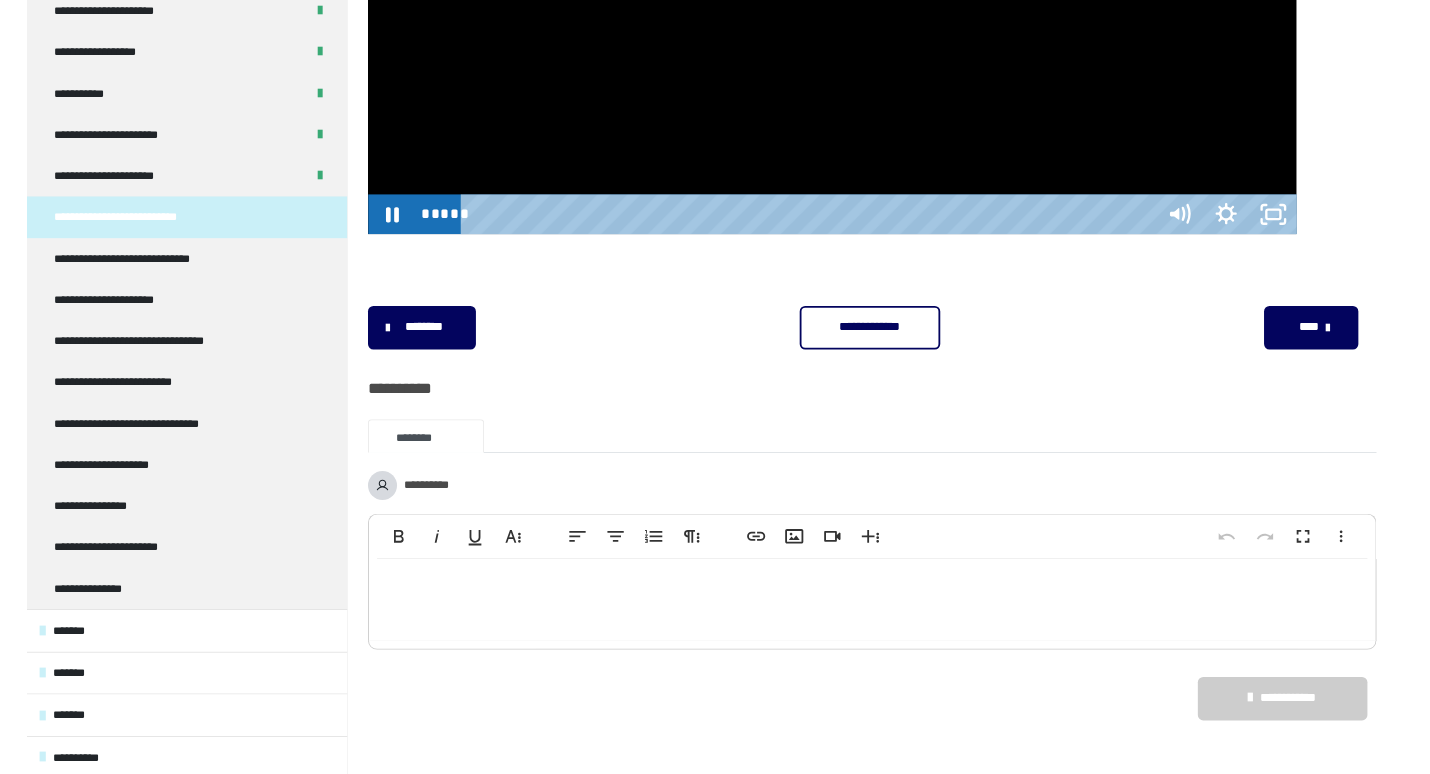 scroll, scrollTop: 530, scrollLeft: 0, axis: vertical 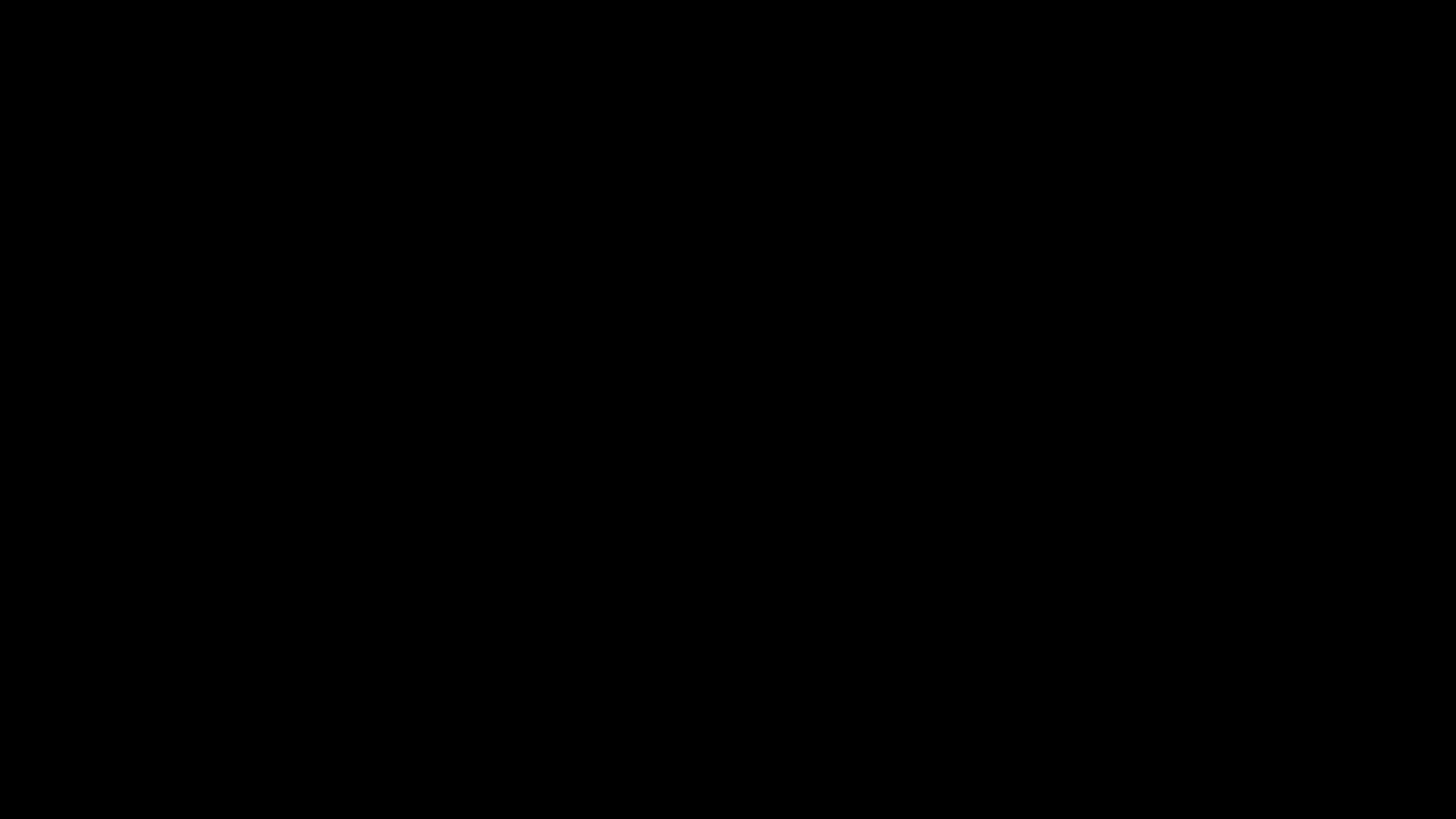 type 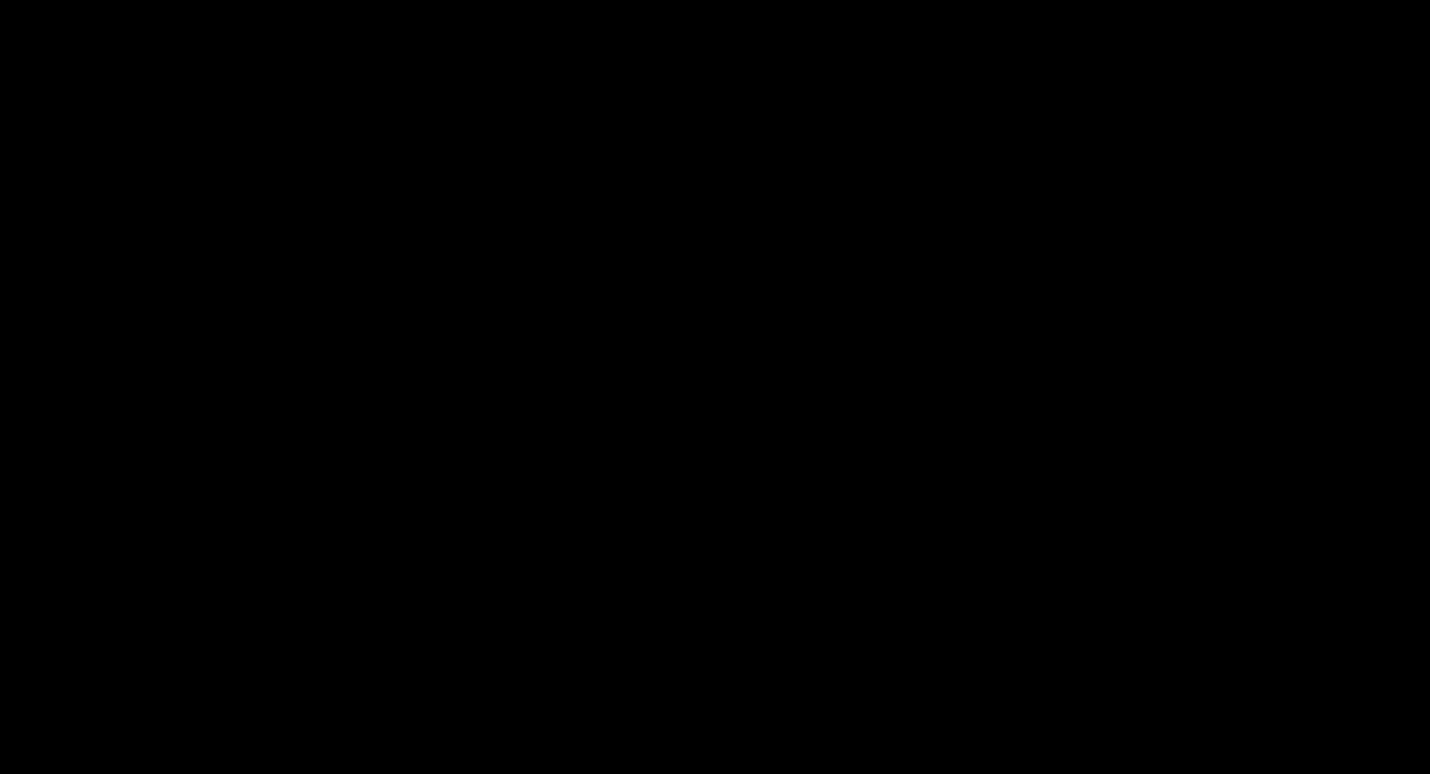scroll, scrollTop: 608, scrollLeft: 0, axis: vertical 